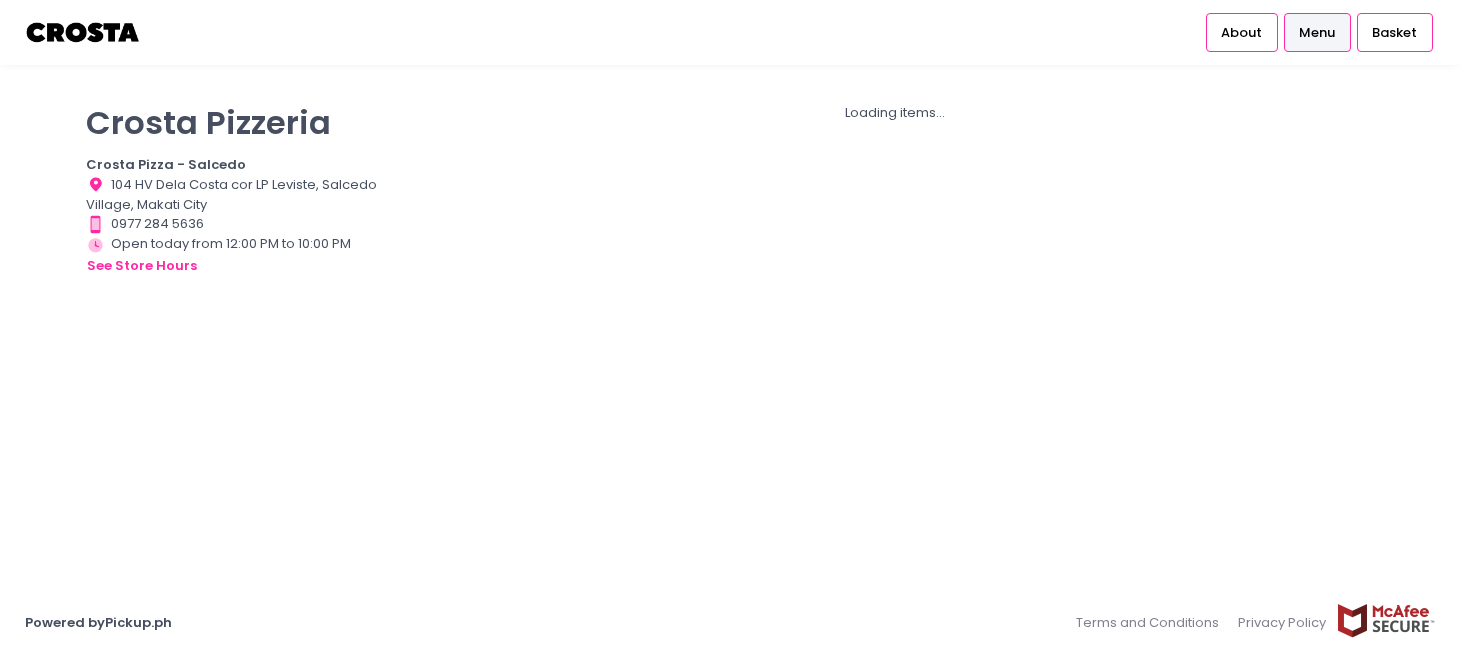 scroll, scrollTop: 0, scrollLeft: 0, axis: both 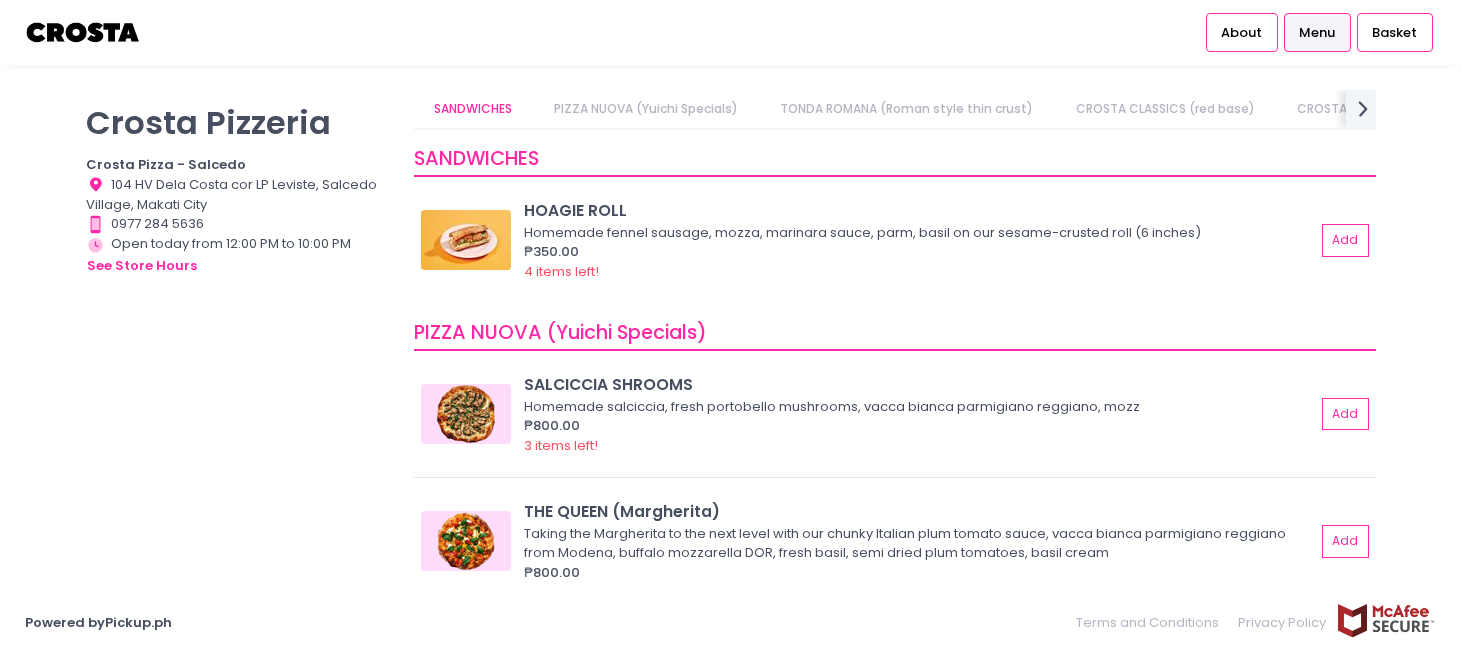 click on "TONDA ROMANA (Roman style thin crust)" at bounding box center (907, 109) 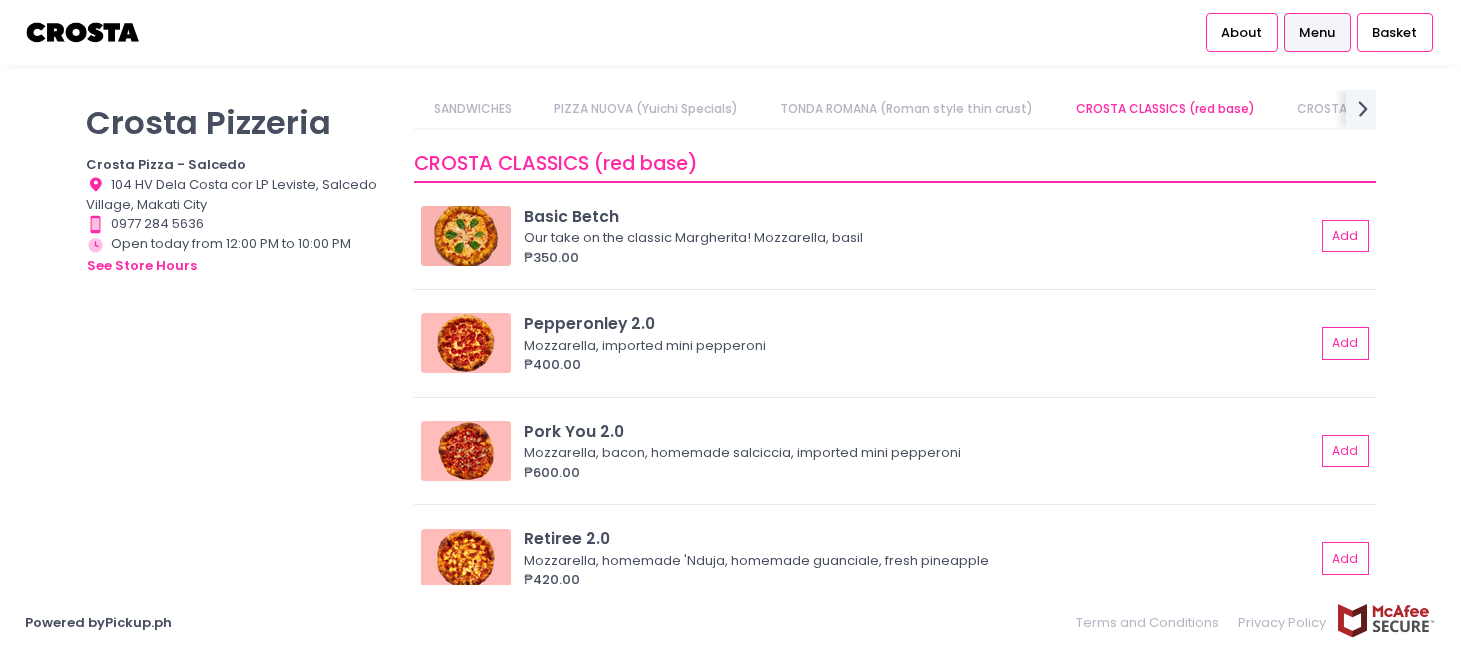 scroll, scrollTop: 894, scrollLeft: 0, axis: vertical 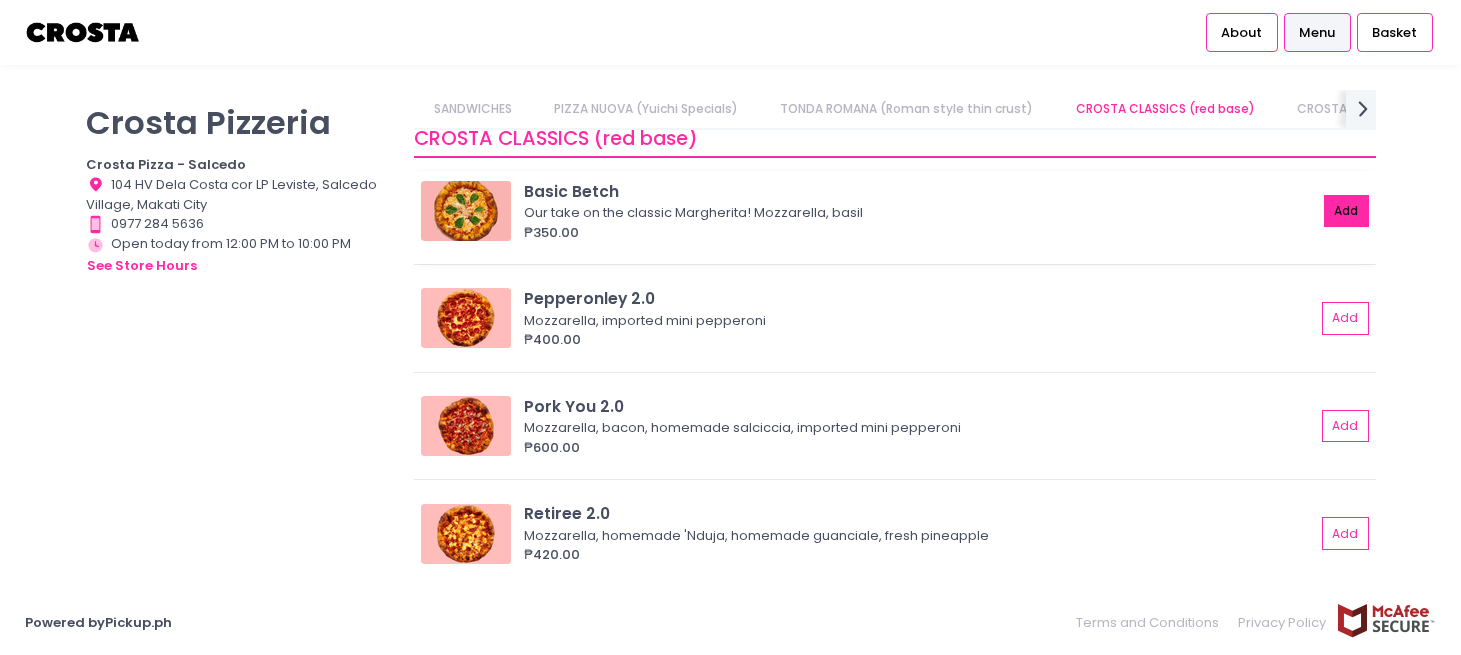 click on "Add" at bounding box center [1347, 211] 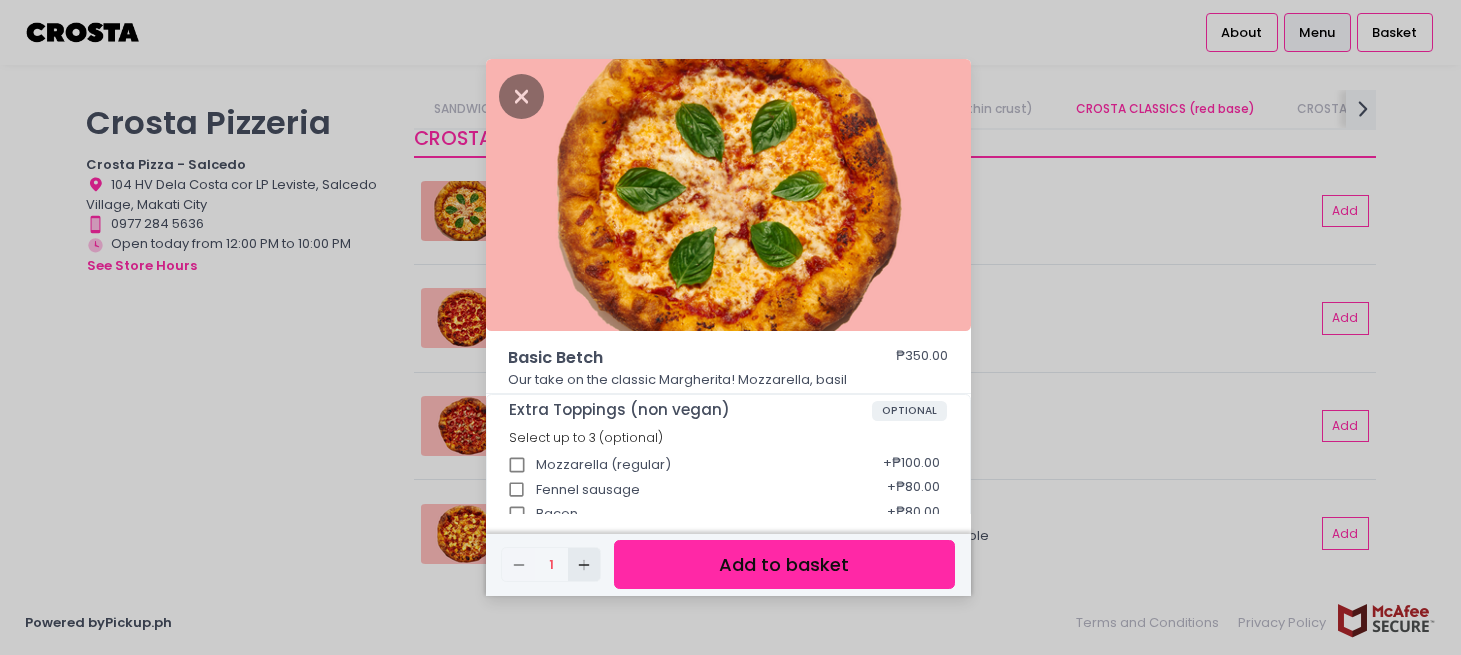 click 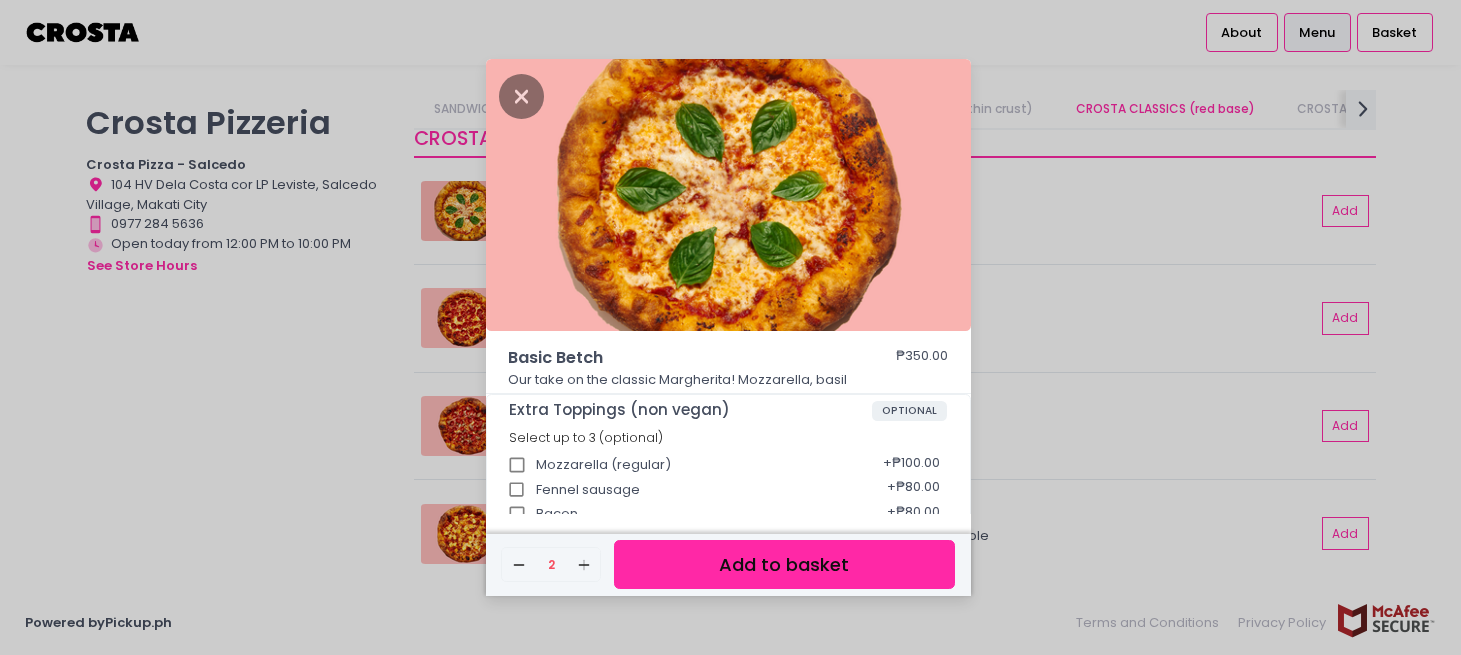 click on "Add to basket" at bounding box center [784, 564] 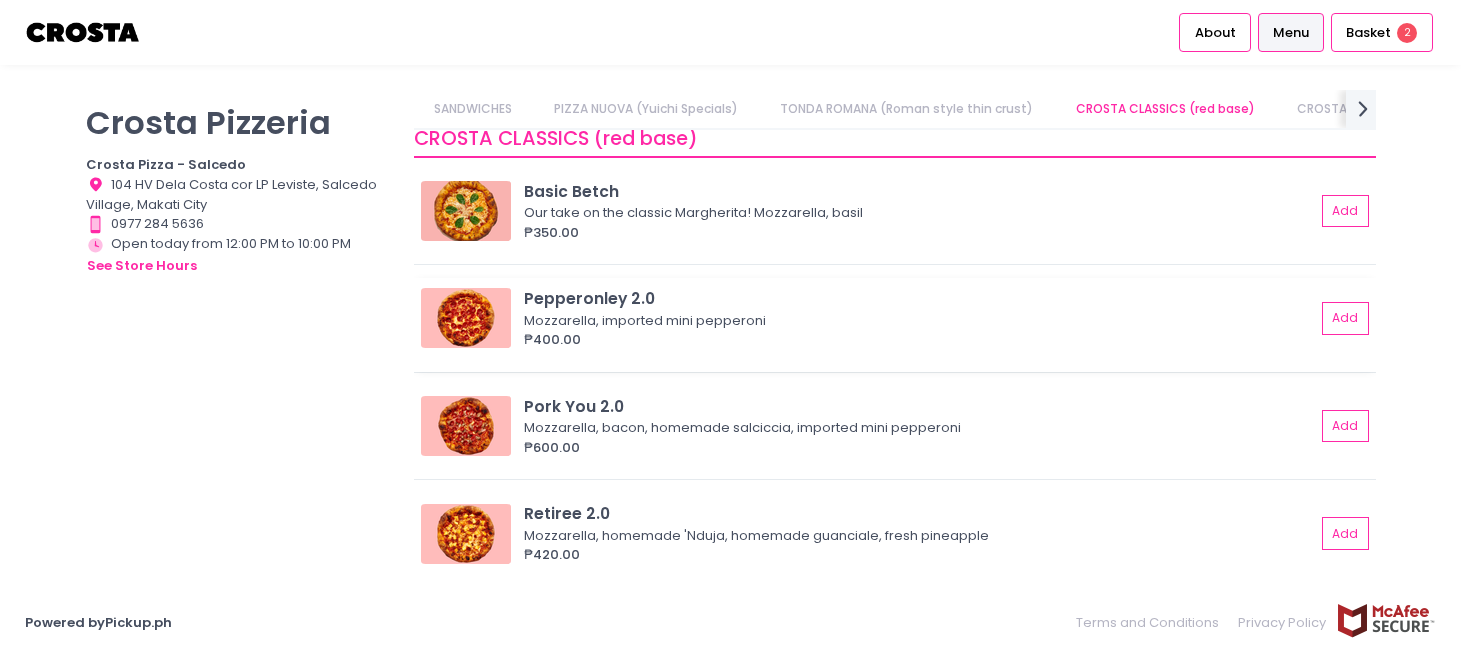 scroll, scrollTop: 896, scrollLeft: 0, axis: vertical 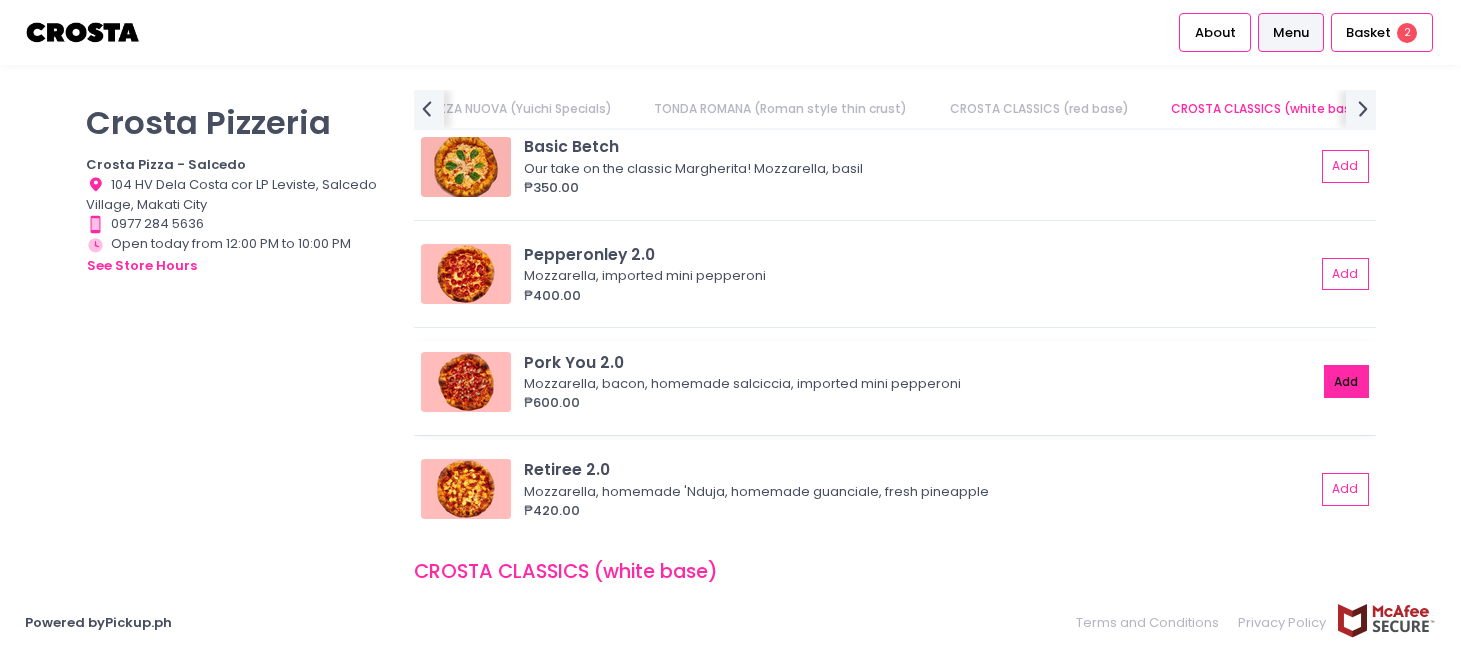 click on "Add" at bounding box center [1347, 381] 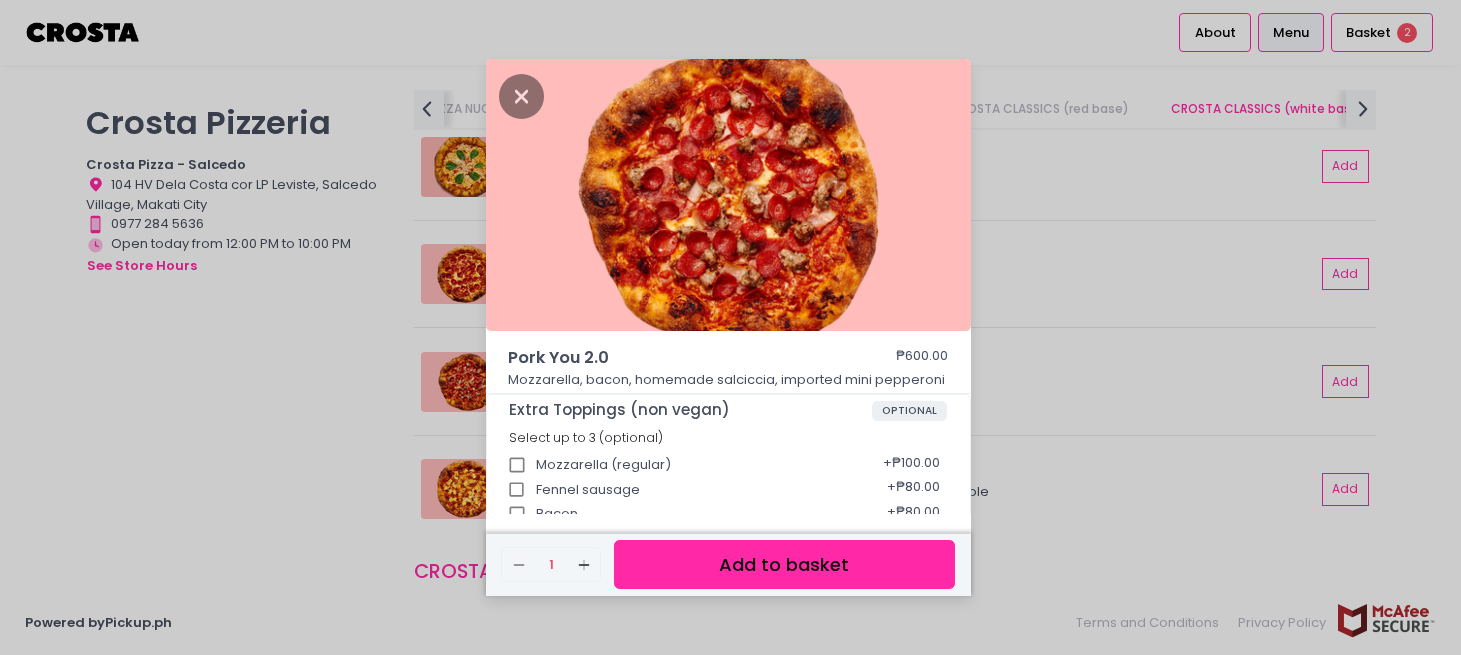 click on "Add to basket" at bounding box center [784, 564] 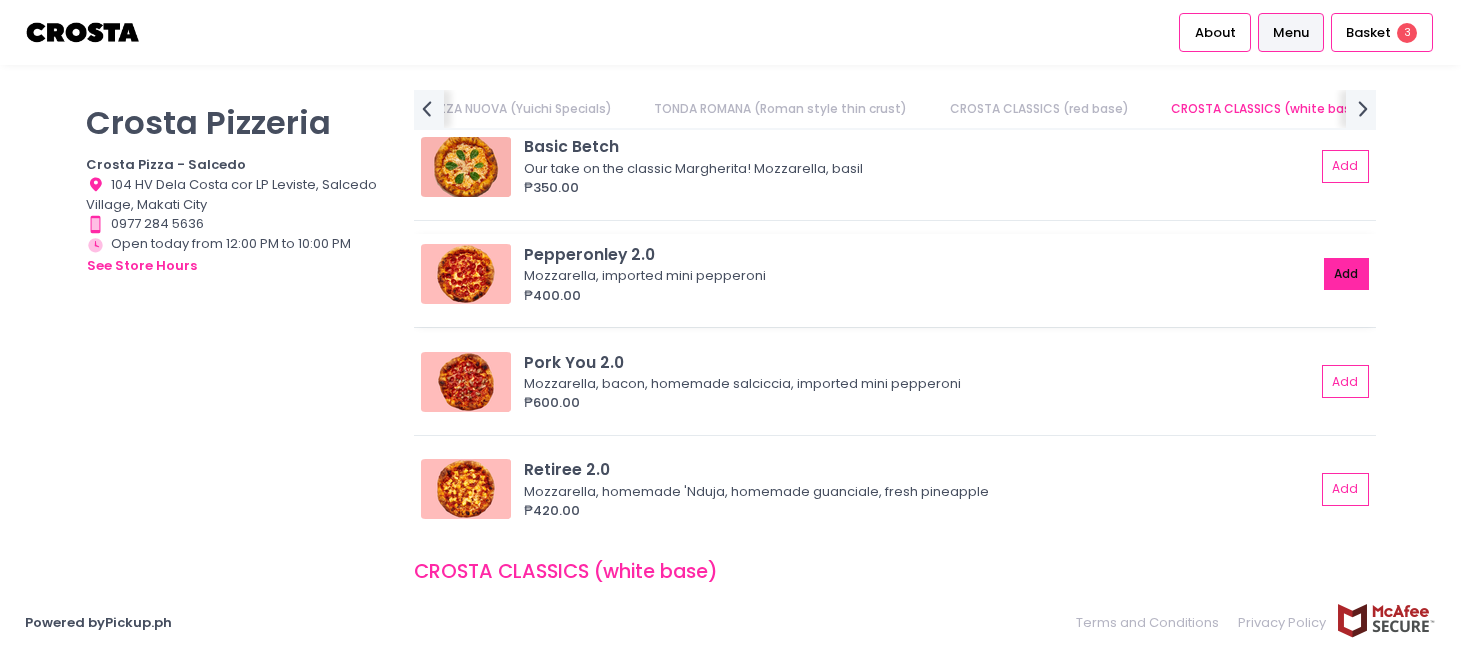 click on "Add" at bounding box center [1347, 274] 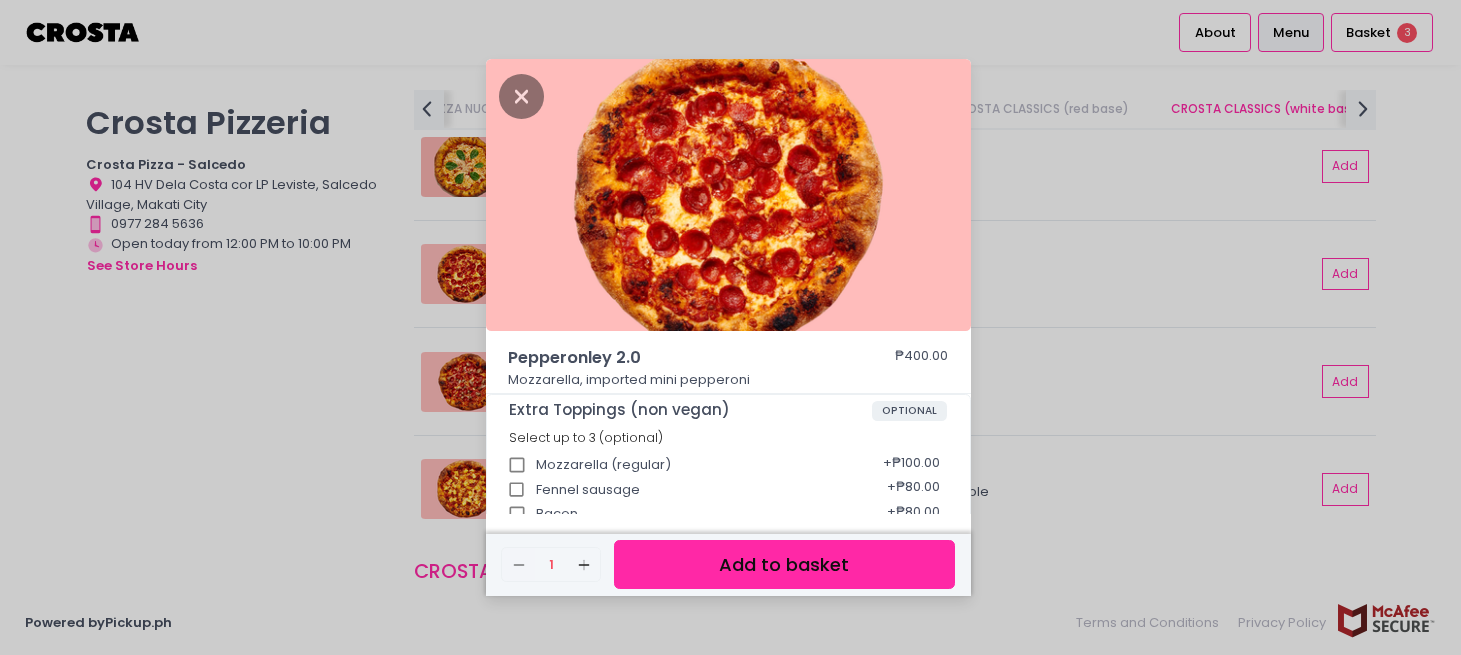 click on "Add to basket" at bounding box center [784, 564] 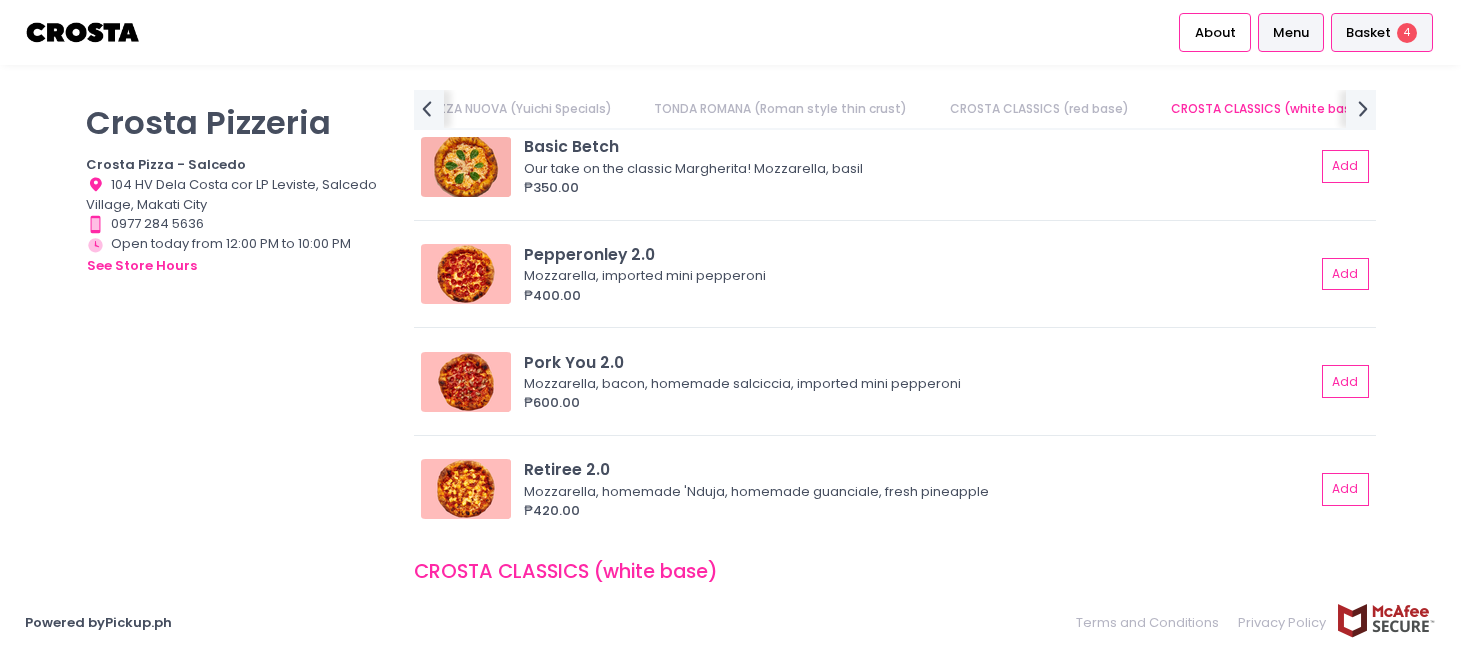 click on "Basket" at bounding box center (1368, 33) 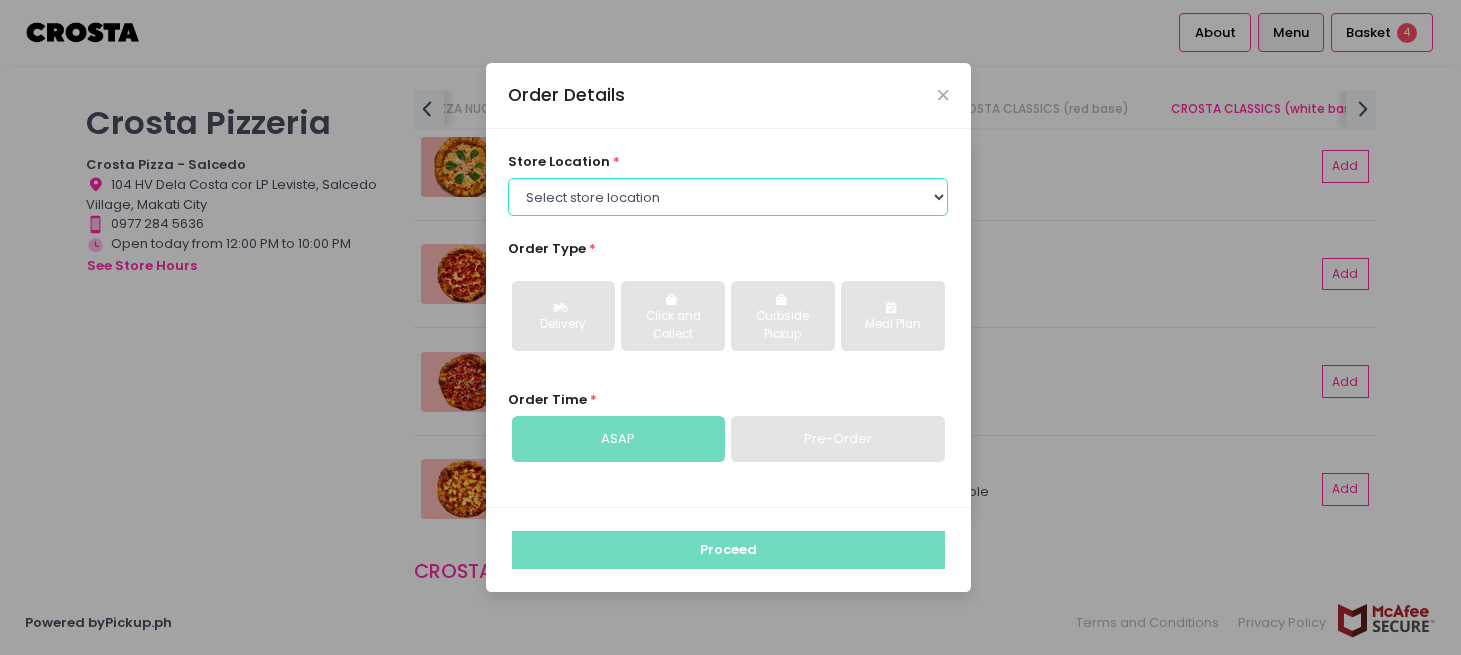 click on "Select store location Crosta Pizza - Salcedo  Crosta Pizza - San Juan" at bounding box center [728, 197] 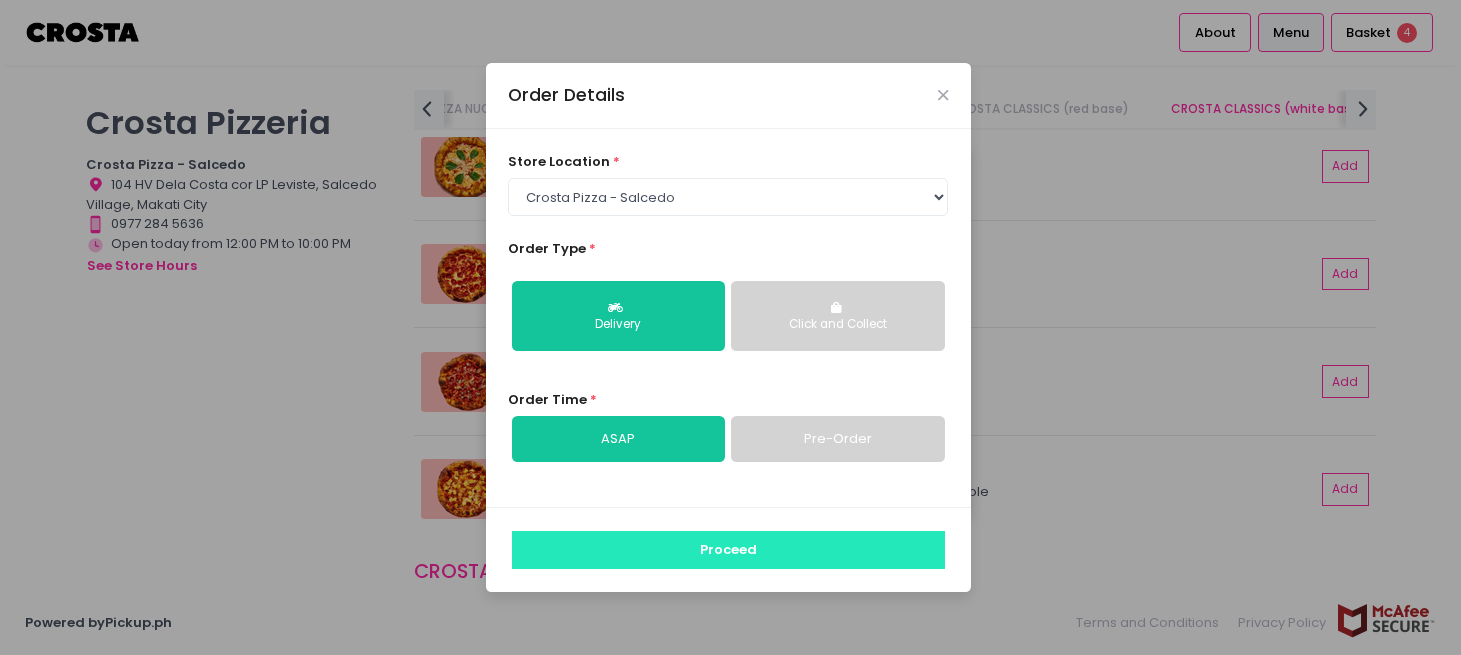 click on "Proceed" at bounding box center [728, 550] 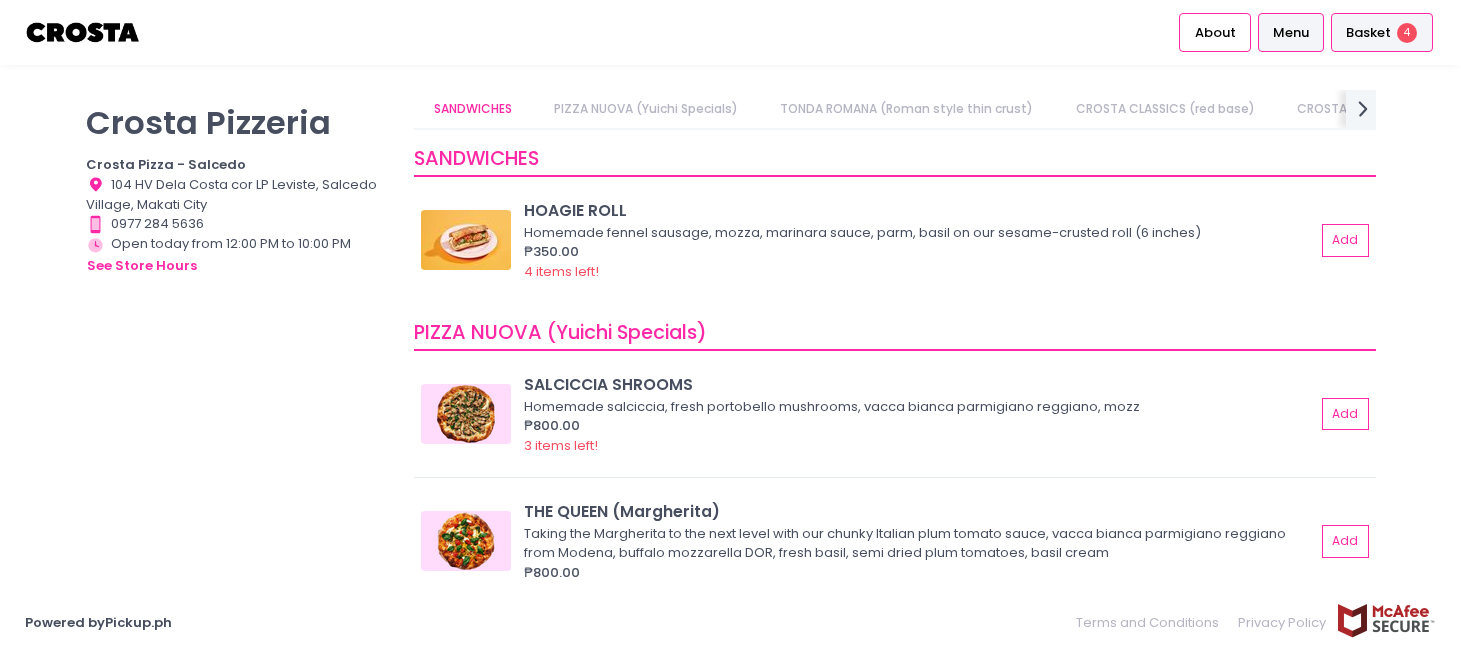 click on "Basket" at bounding box center [1368, 33] 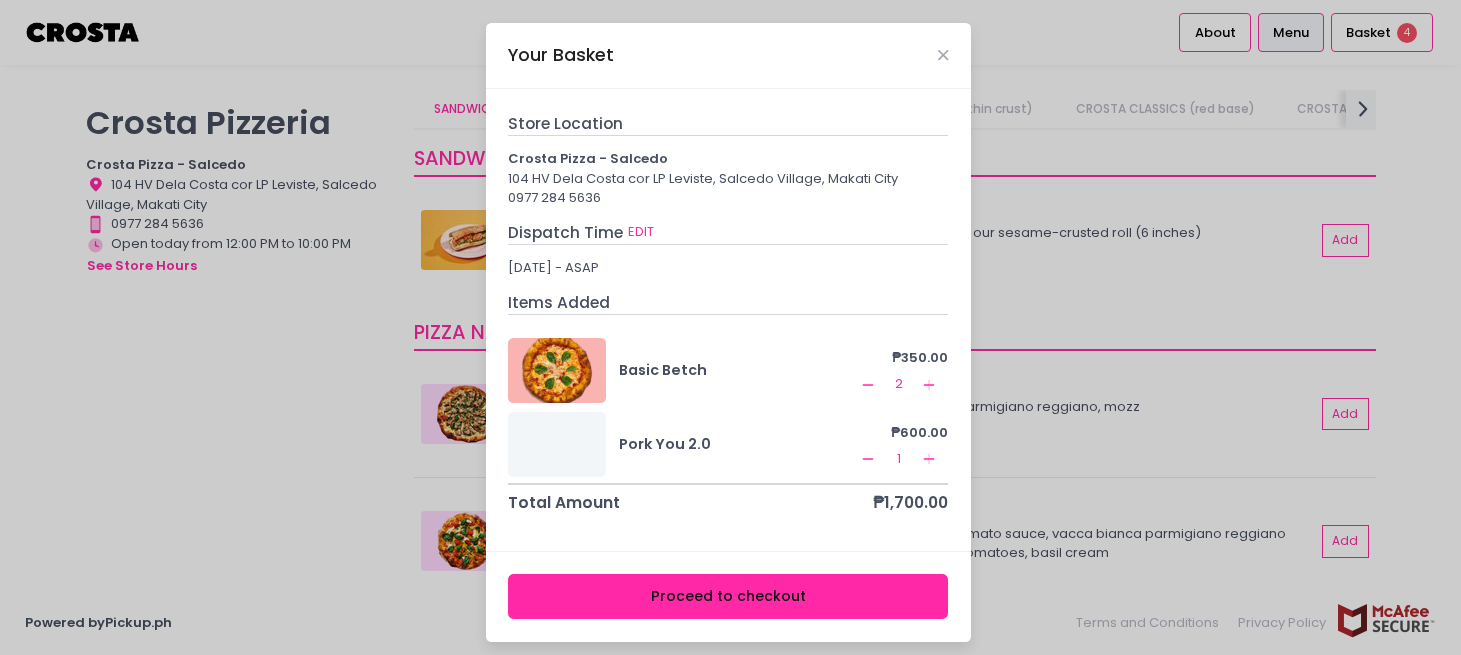 scroll, scrollTop: 9, scrollLeft: 0, axis: vertical 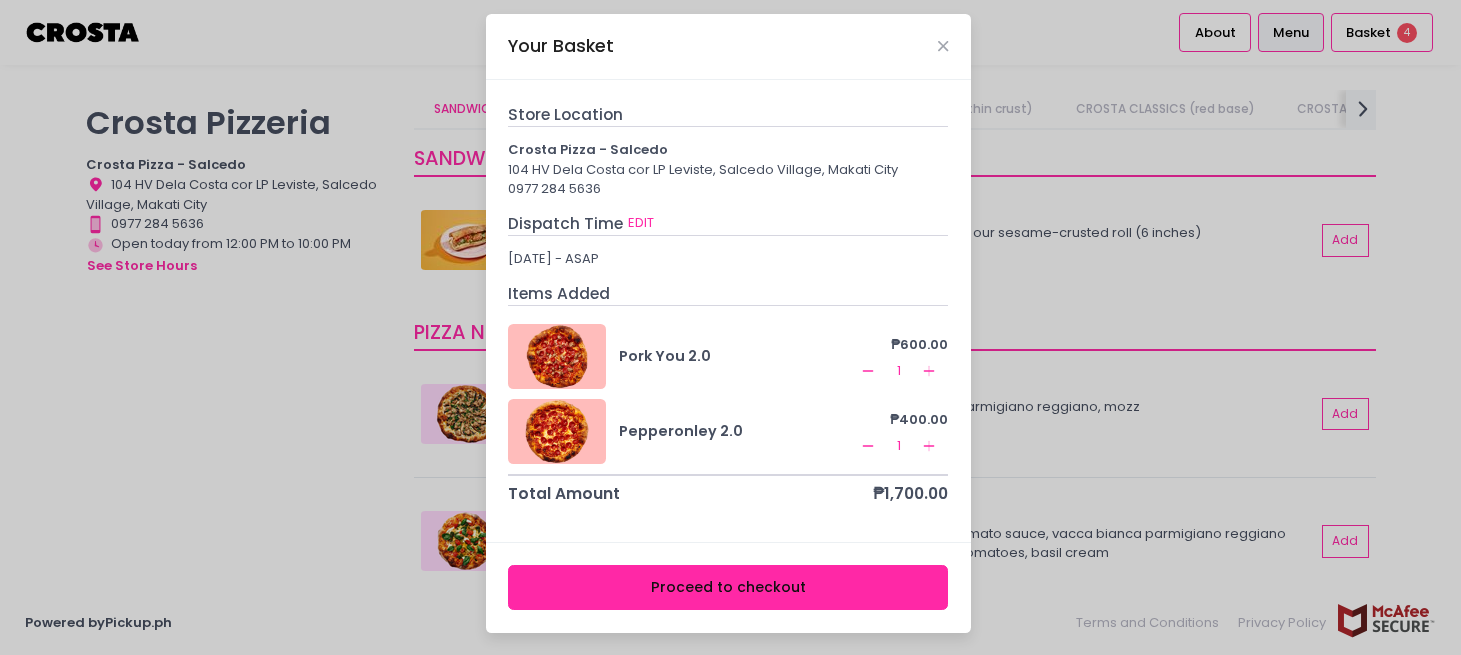 click on "Proceed to checkout" at bounding box center [728, 587] 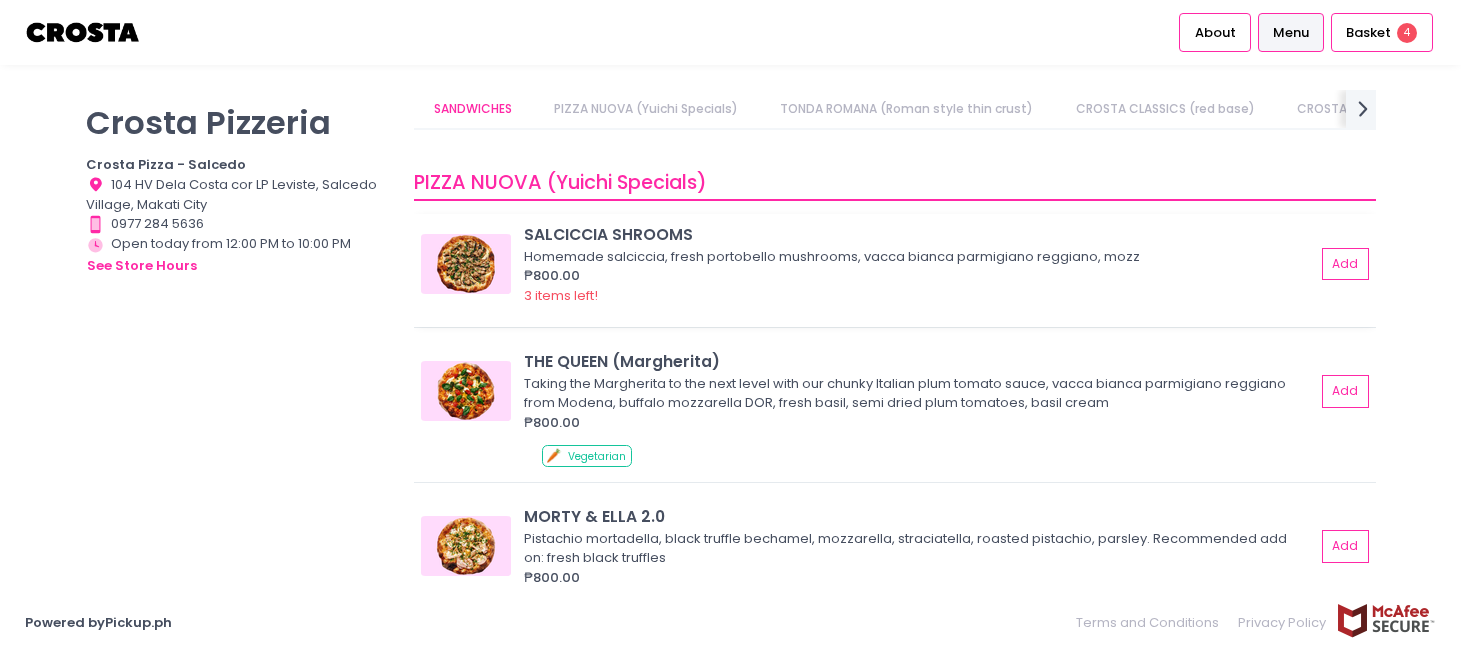 scroll, scrollTop: 199, scrollLeft: 0, axis: vertical 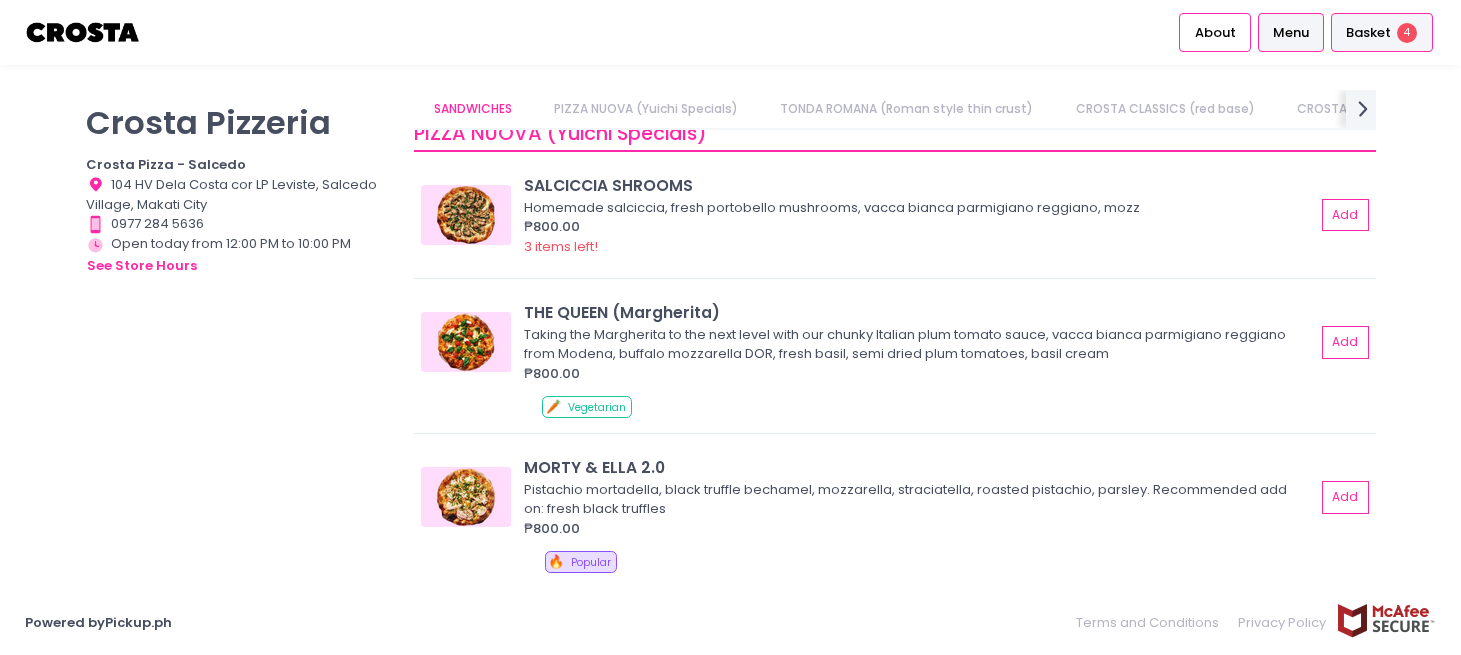click on "Basket 4" at bounding box center (1382, 32) 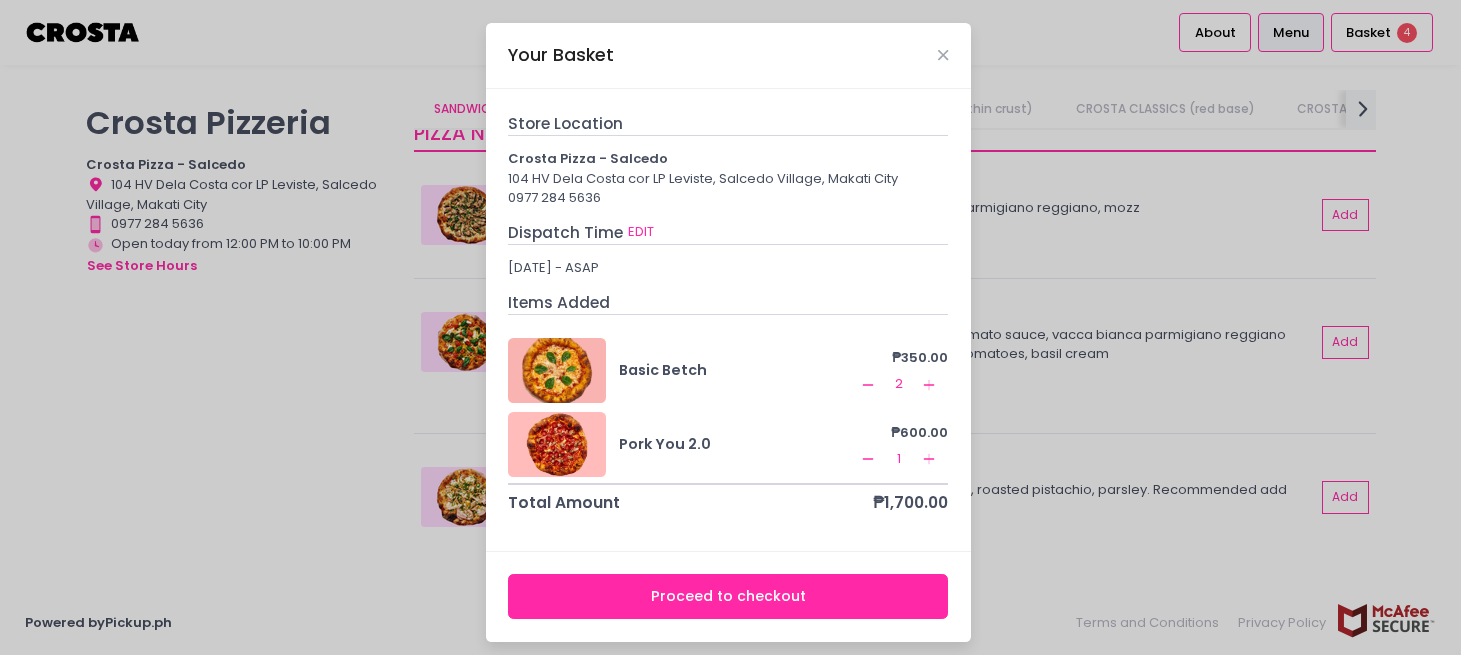 click on "Proceed to checkout" at bounding box center (728, 596) 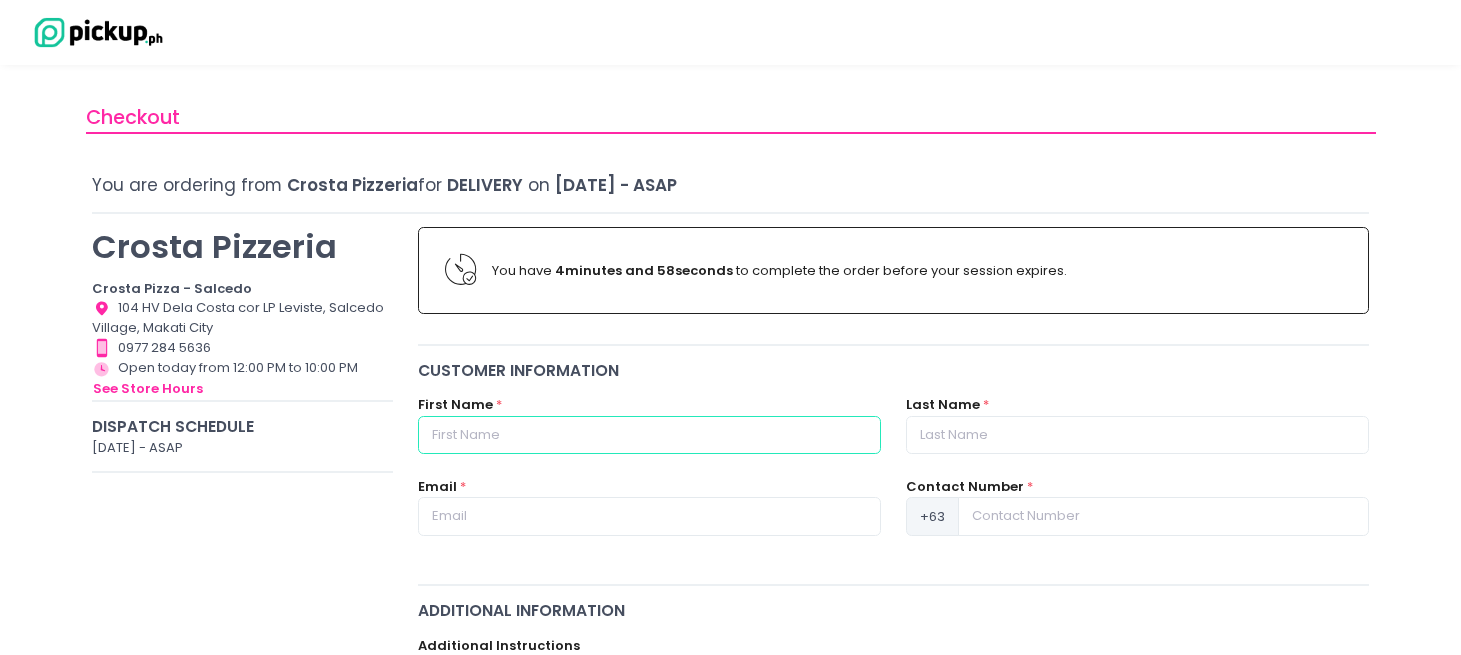 click at bounding box center [649, 435] 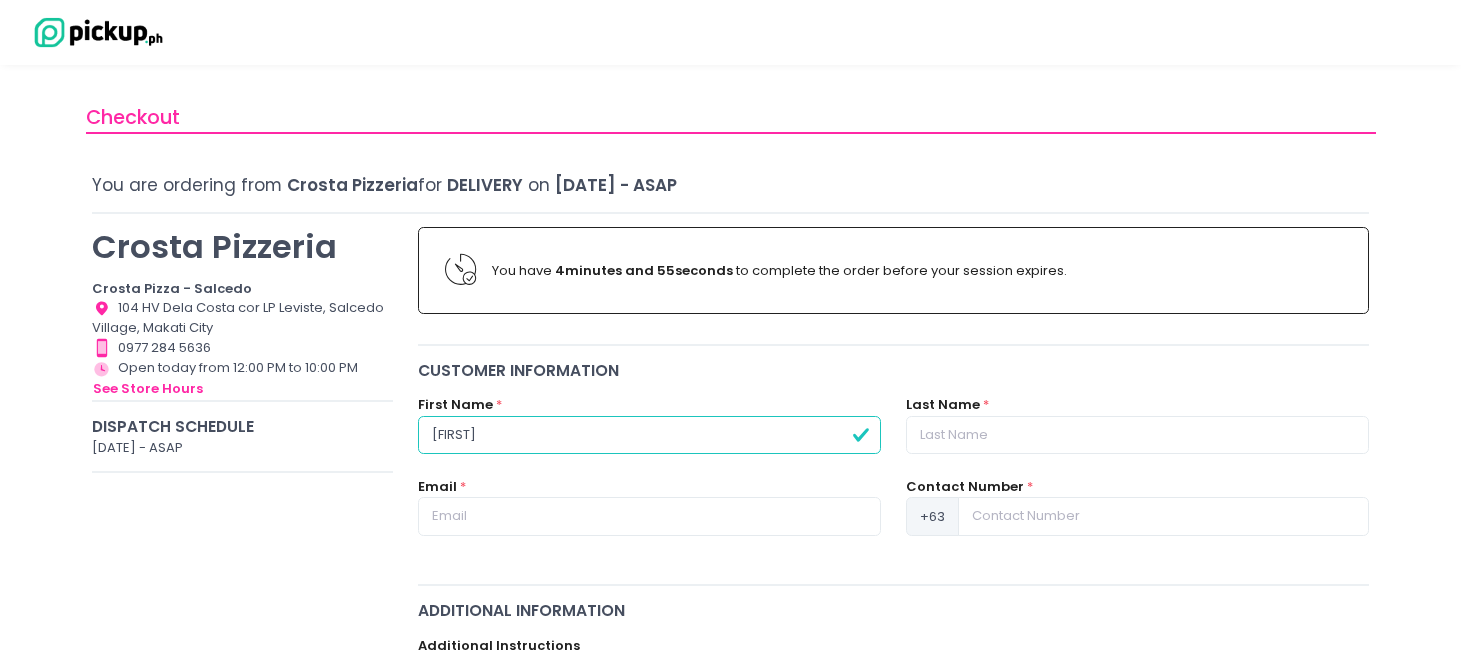 type on "[FIRST]" 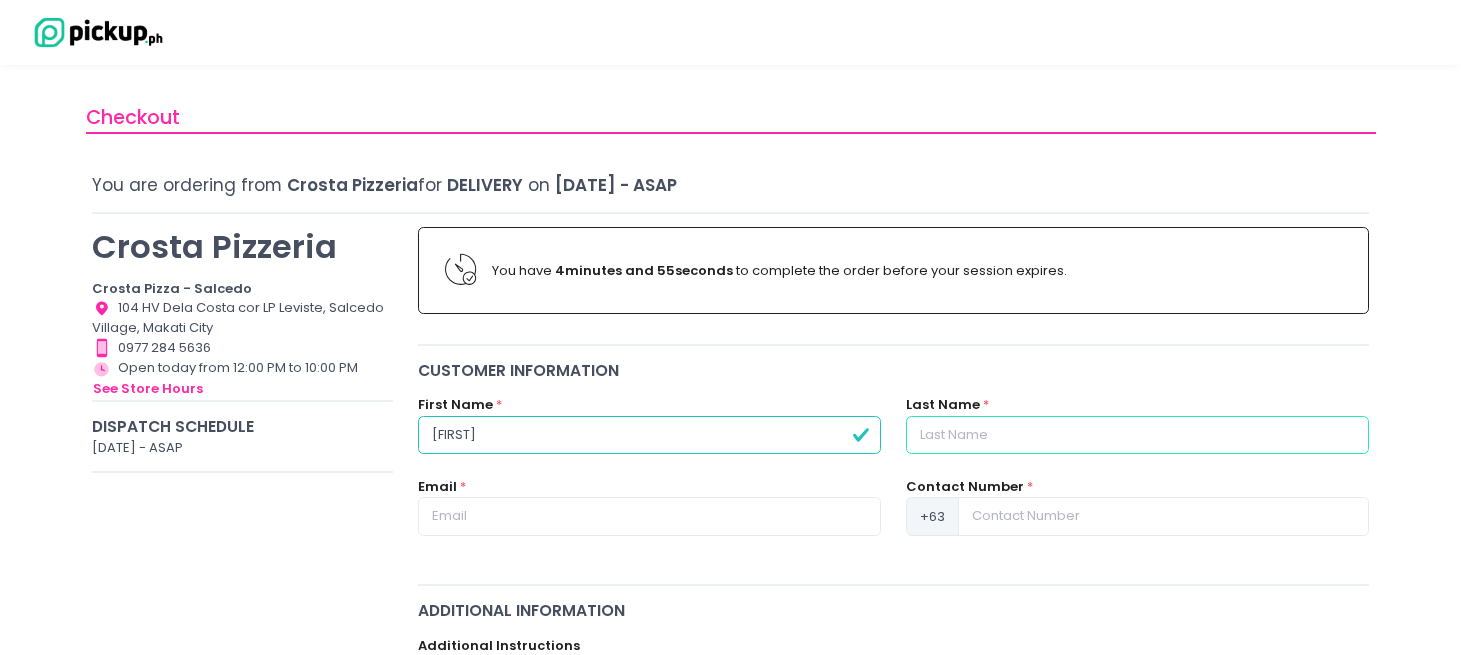 click at bounding box center [1137, 435] 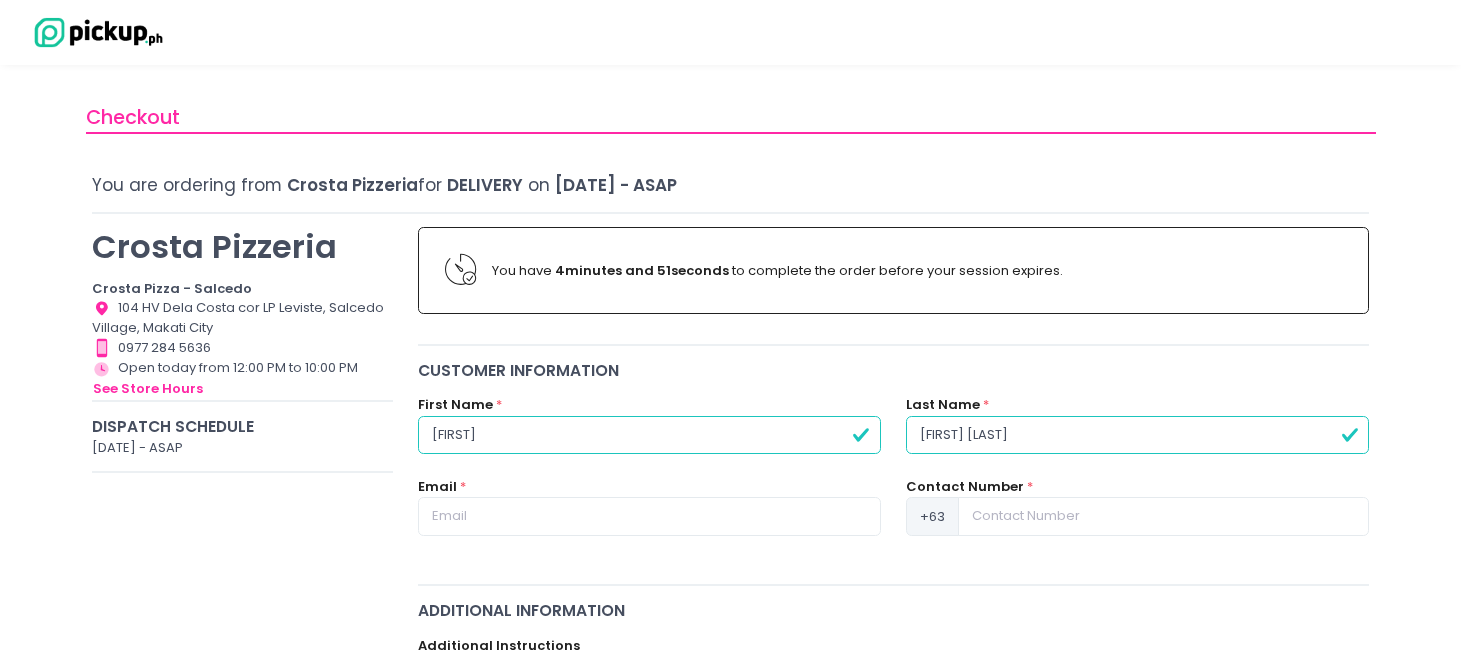 type on "[FIRST] [LAST]" 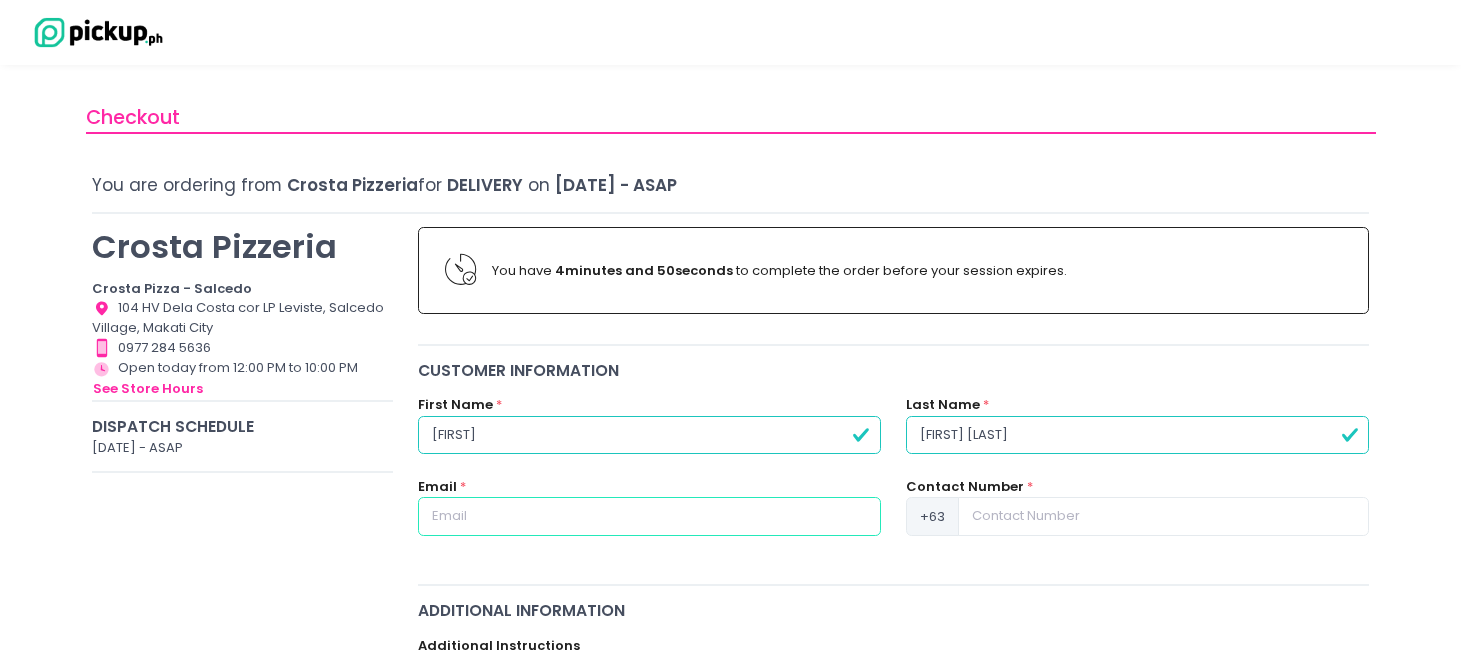 click at bounding box center (649, 516) 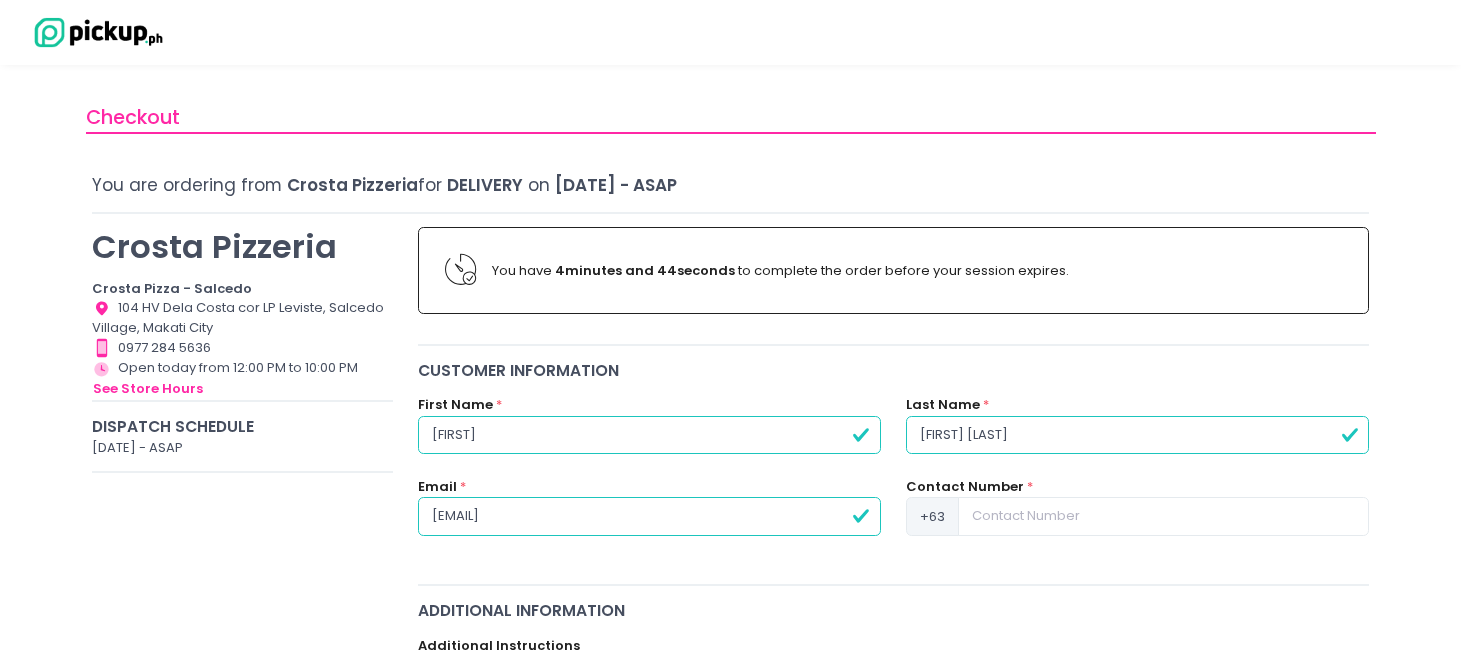 type on "[EMAIL]" 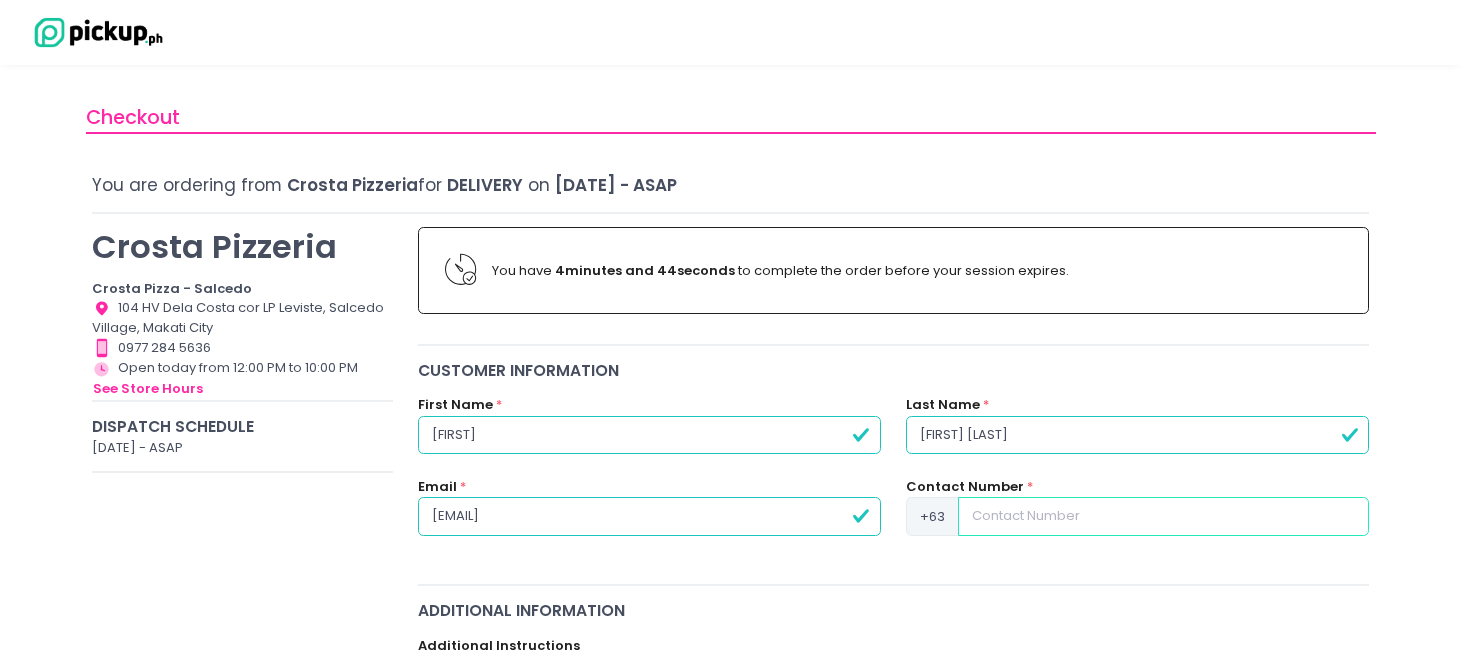 click at bounding box center (1163, 516) 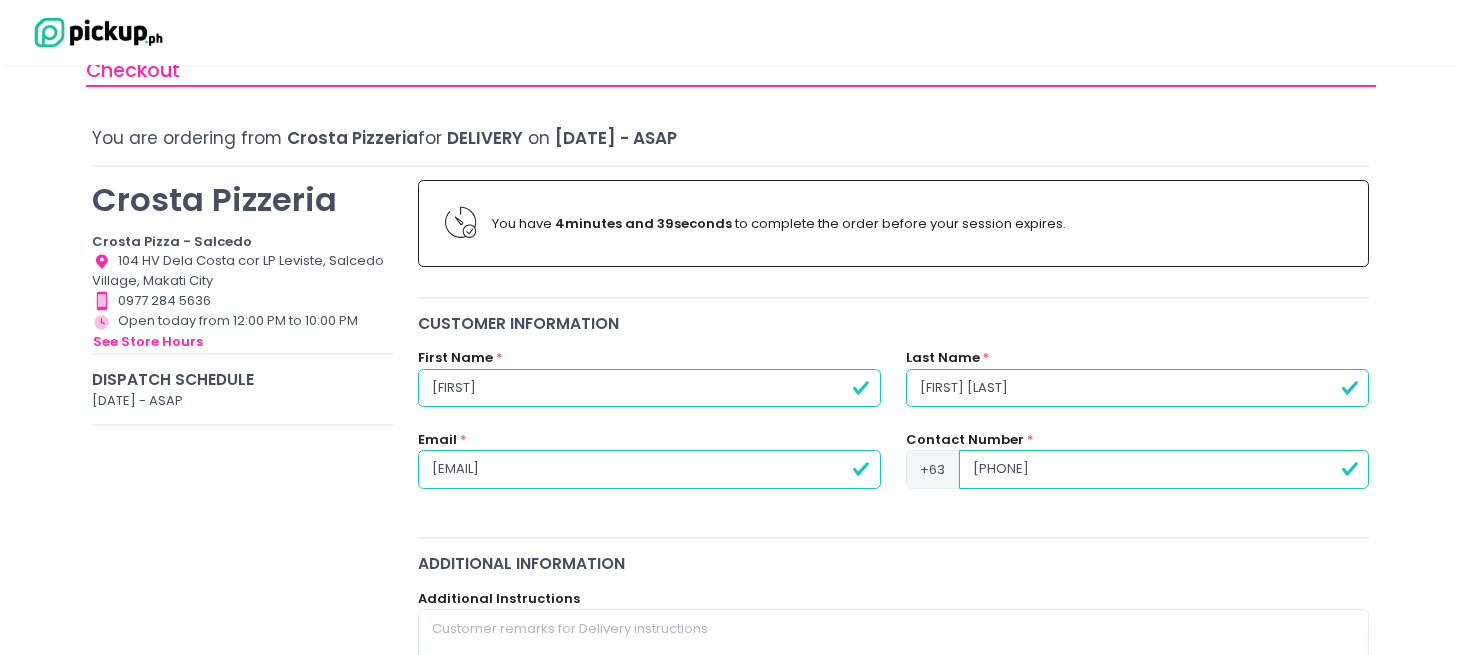 scroll, scrollTop: 81, scrollLeft: 0, axis: vertical 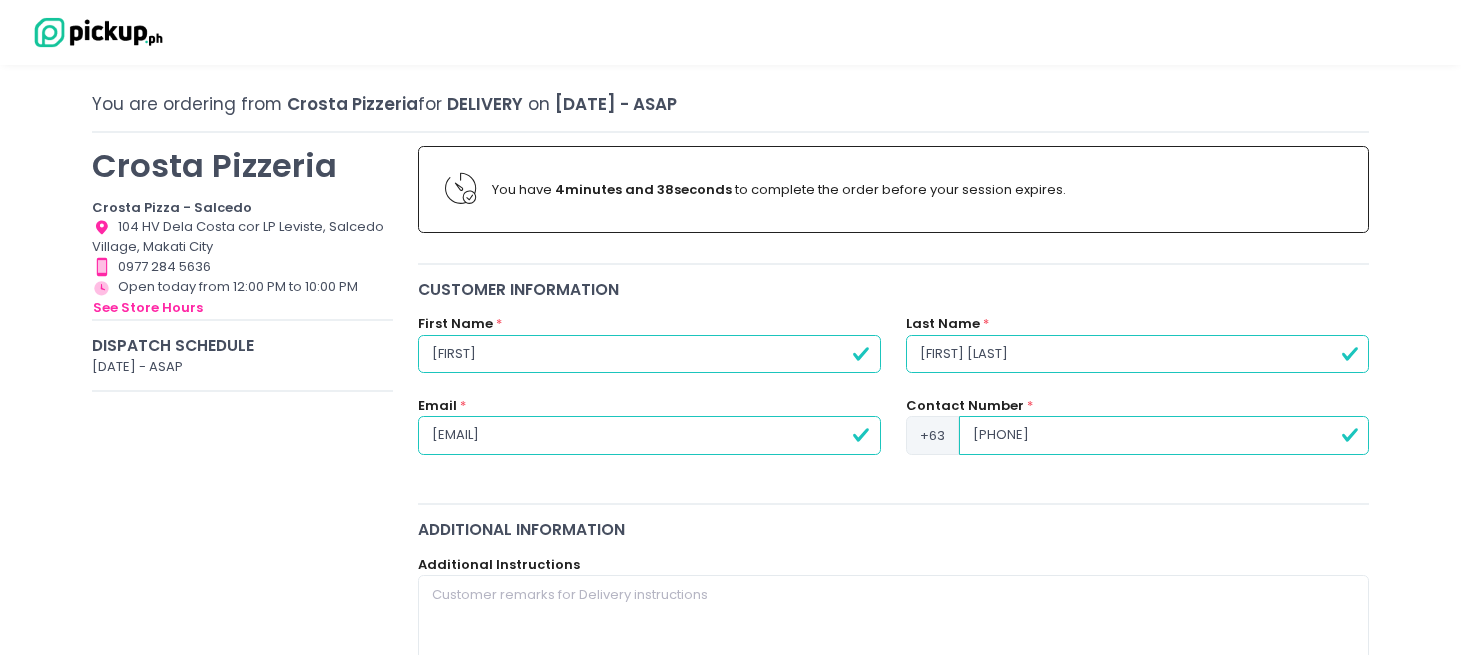 type on "[PHONE]" 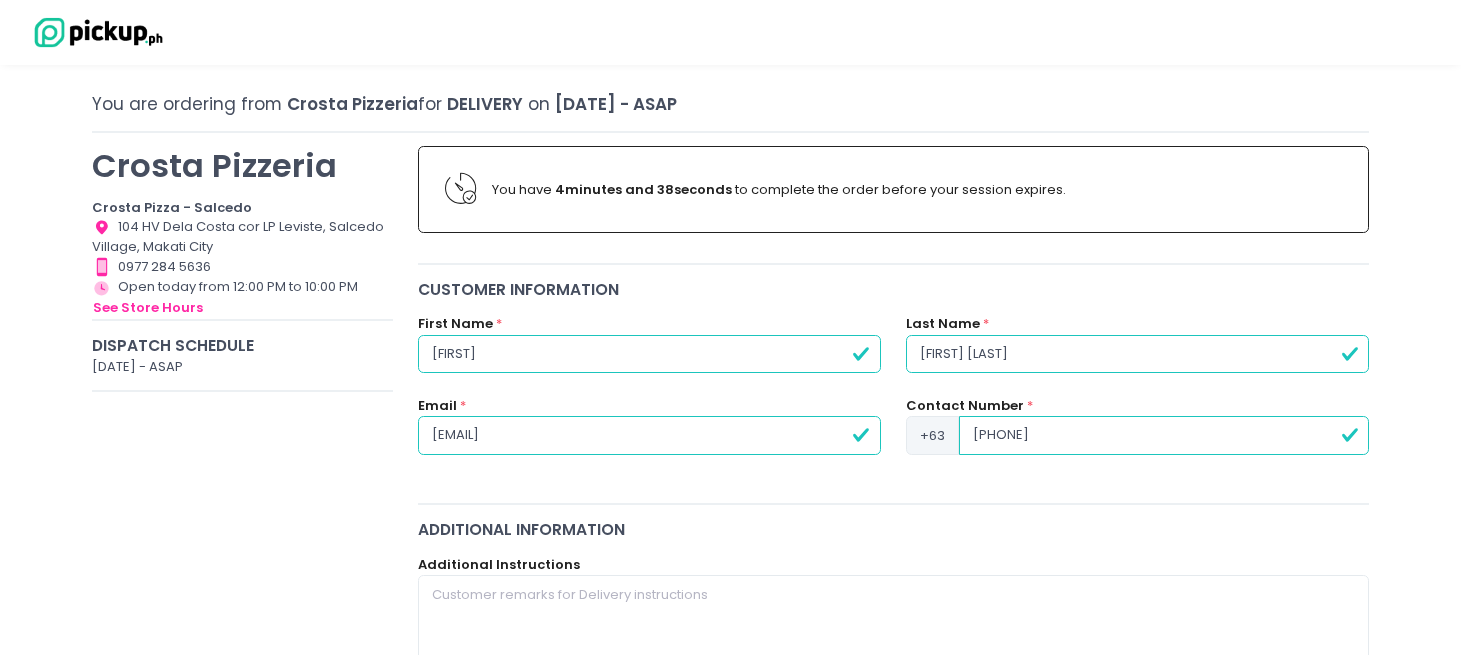 click on "[FIRST] [LAST]" at bounding box center (1137, 354) 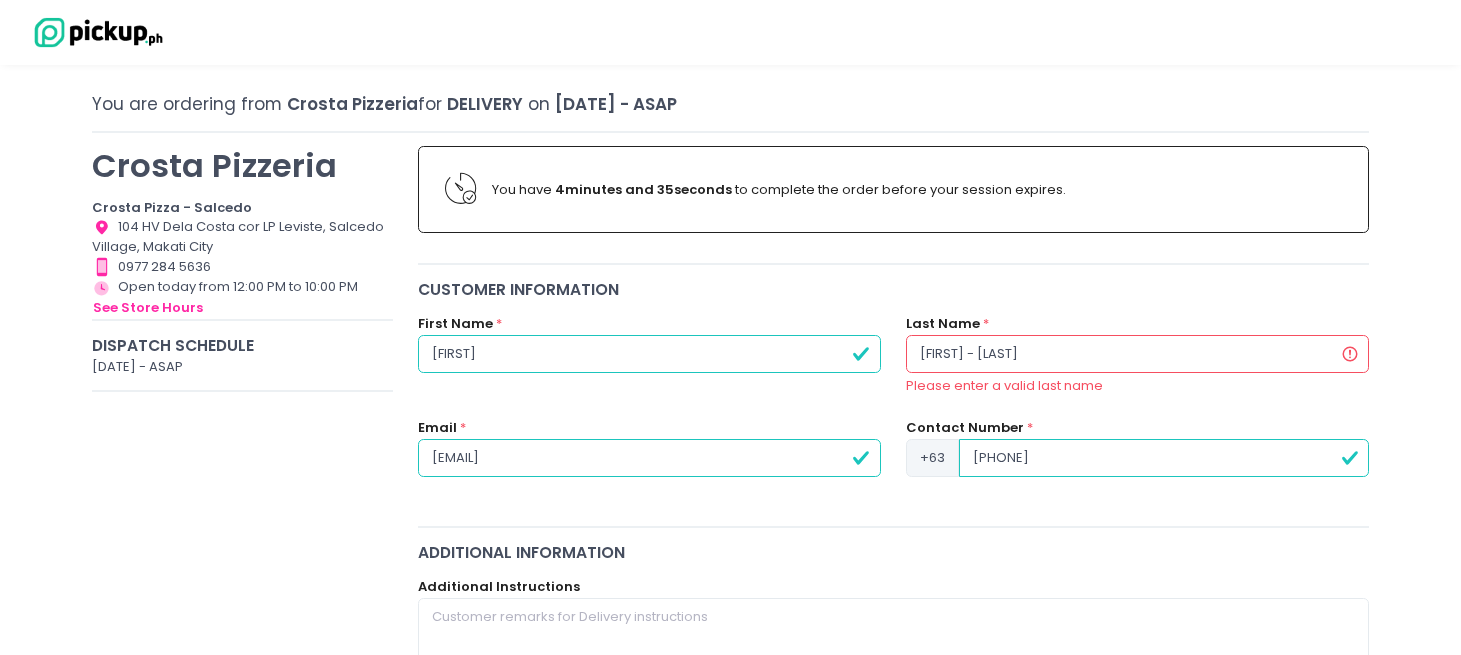click on "Checkout You are ordering from   Crosta Pizzeria  for   Delivery   on     [DATE]    - ASAP      Crosta Pizzeria       Crosta Pizza - Salcedo   Location Created with Sketch.     [NUMBER] [STREET_NAME] [STREET_NAME], [CITY]     Contact Number Created with Sketch.   [PHONE] Store Hours Created with Sketch.     Open today from  12:00 PM to 10:00 PM    see store hours Dispatch Schedule   [DATE]    - ASAP    You have   4  minutes and   35  seconds   to complete the order before your session expires. Customer Information   First Name   *   [FIRST]   Last Name   *   [FIRST] - [LAST] Please enter a valid last name   Email   *   [EMAIL]   Contact Number   *   [PHONE] Additional Information   Additional Instructions     delivery  Details   Set your delivery address   * Set Delivery Address Promo code Order Summary    Edit Items   Basic Betch PHP  350.00  x  2 PHP  700.00 Pork You 2.0 PHP  600.00  x  1 PHP  600.00 Pepperonley 2.0 PHP  400.00  x  1" at bounding box center (730, 919) 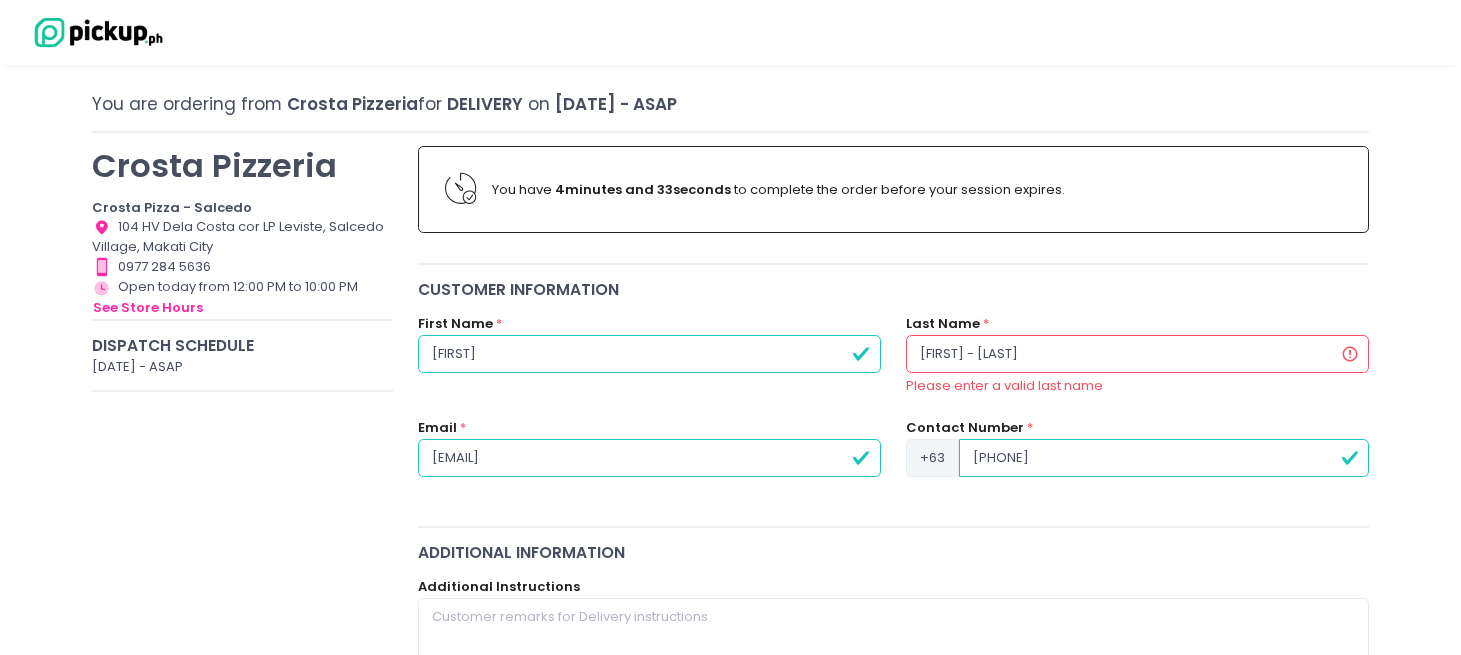 click on "[FIRST] - [LAST]" at bounding box center [1137, 354] 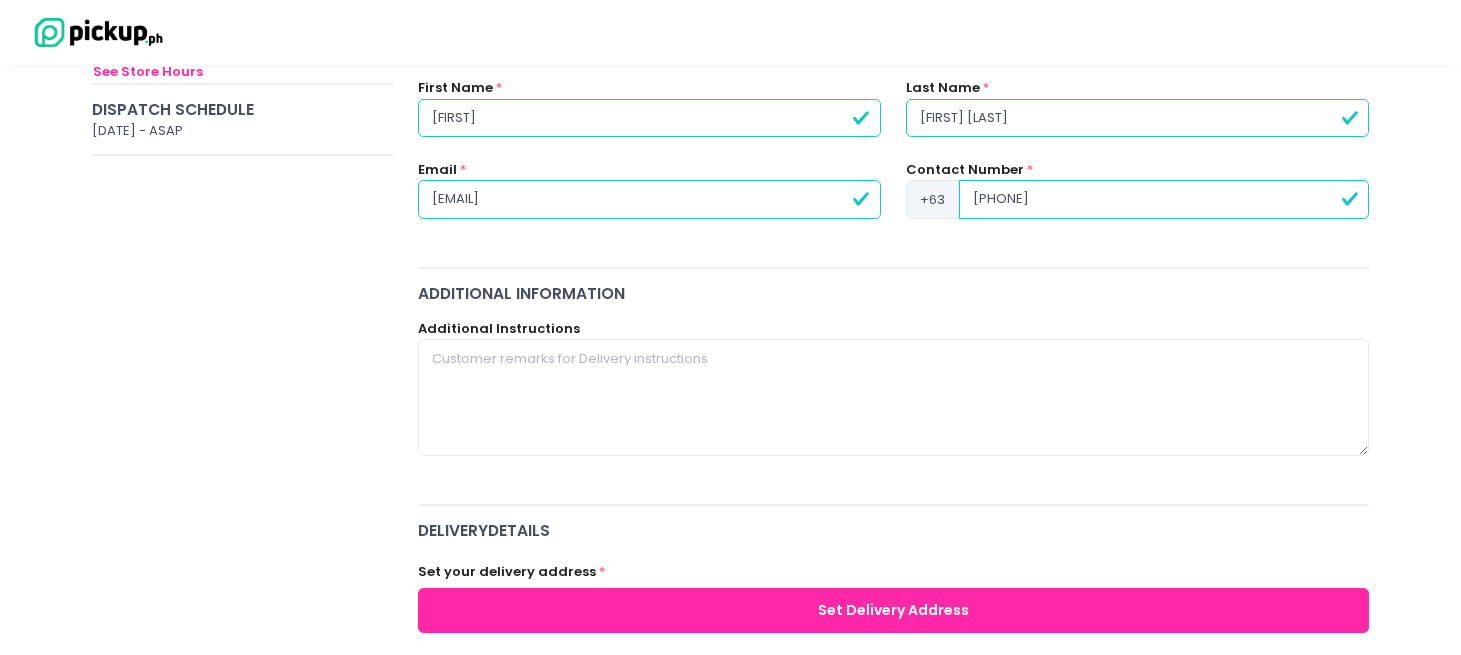 scroll, scrollTop: 373, scrollLeft: 0, axis: vertical 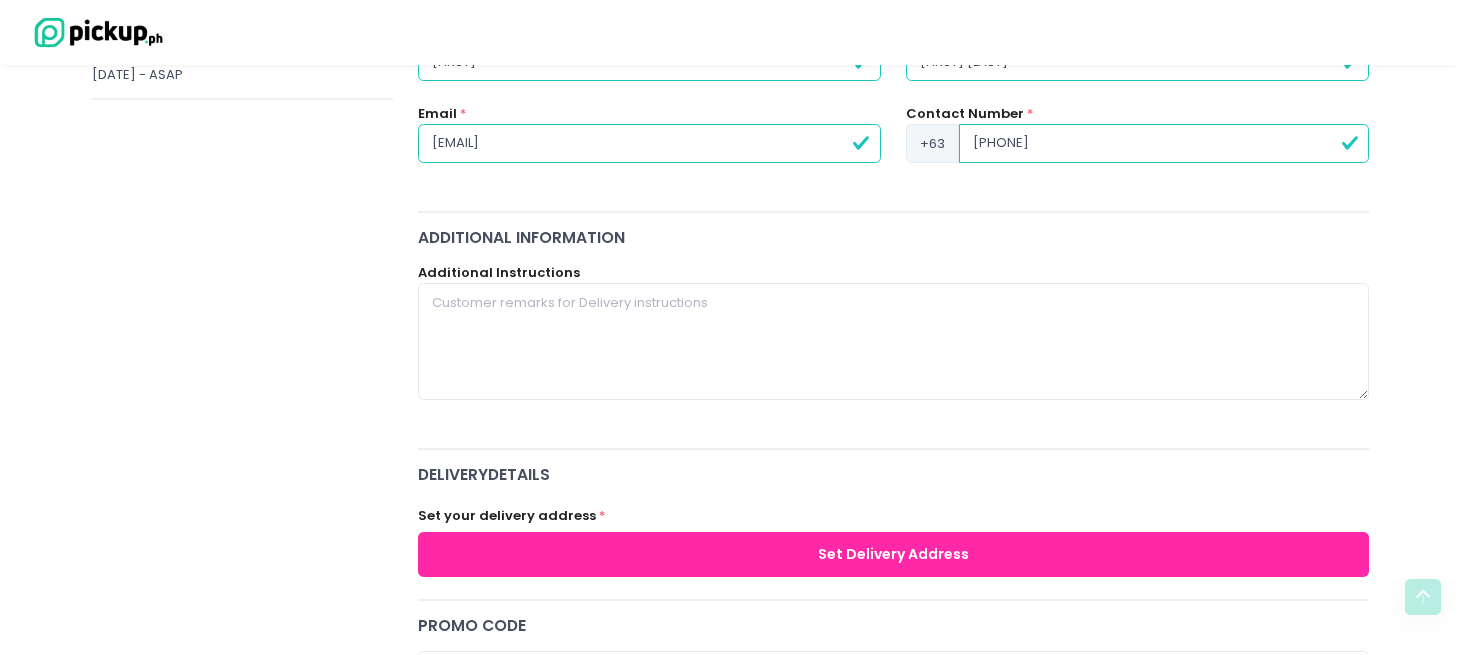 type on "[FIRST] [LAST]" 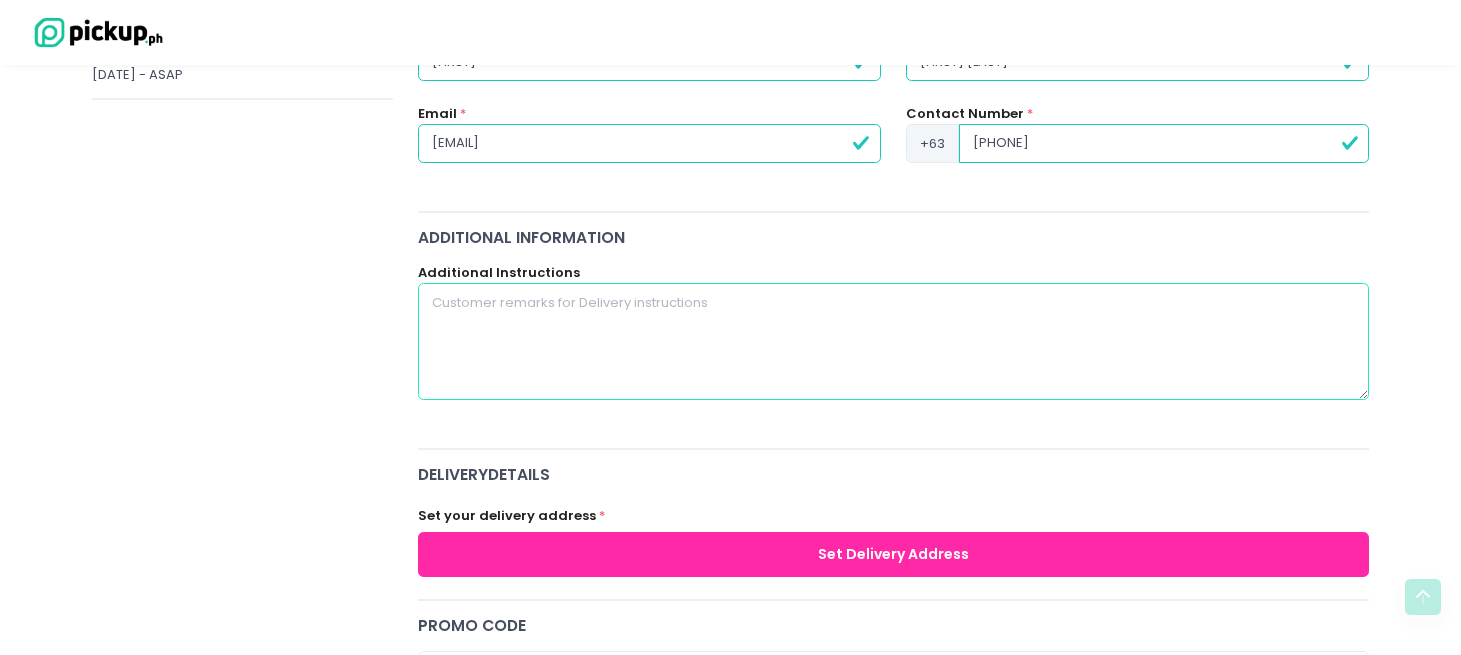 click at bounding box center (894, 341) 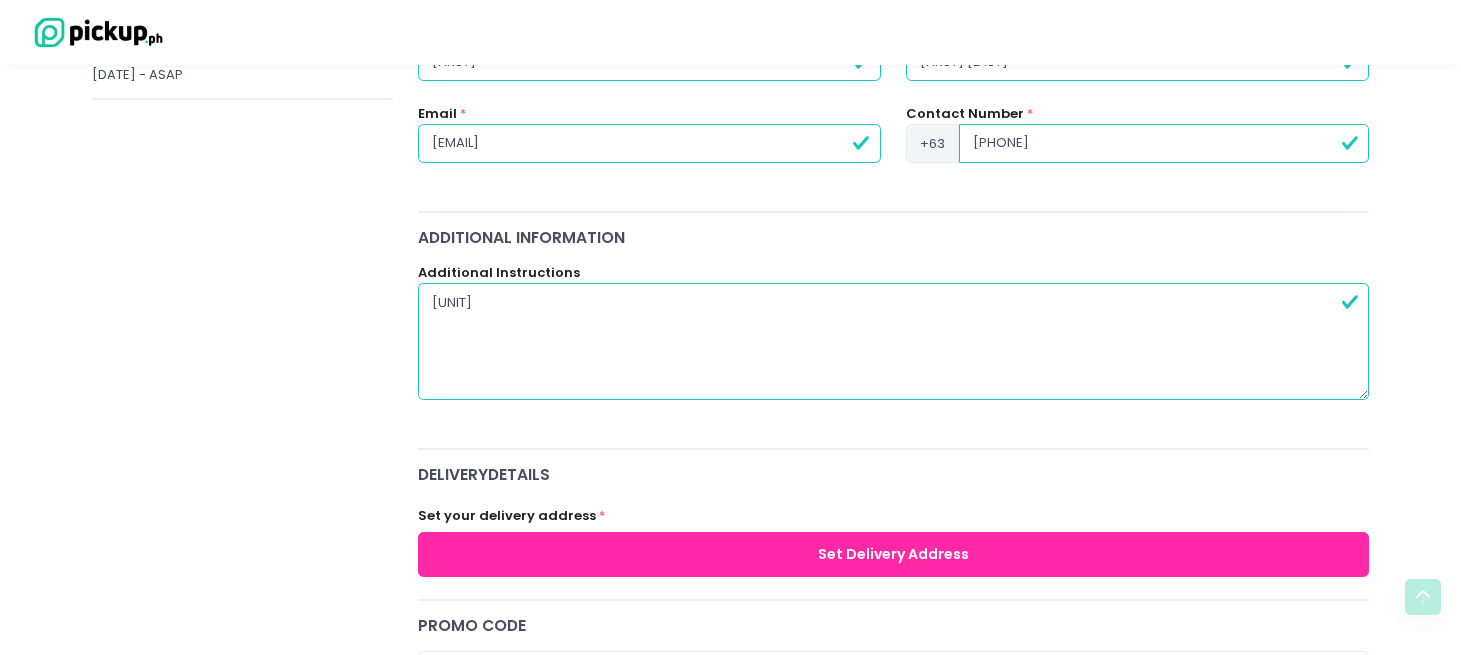 type on "[UNIT]" 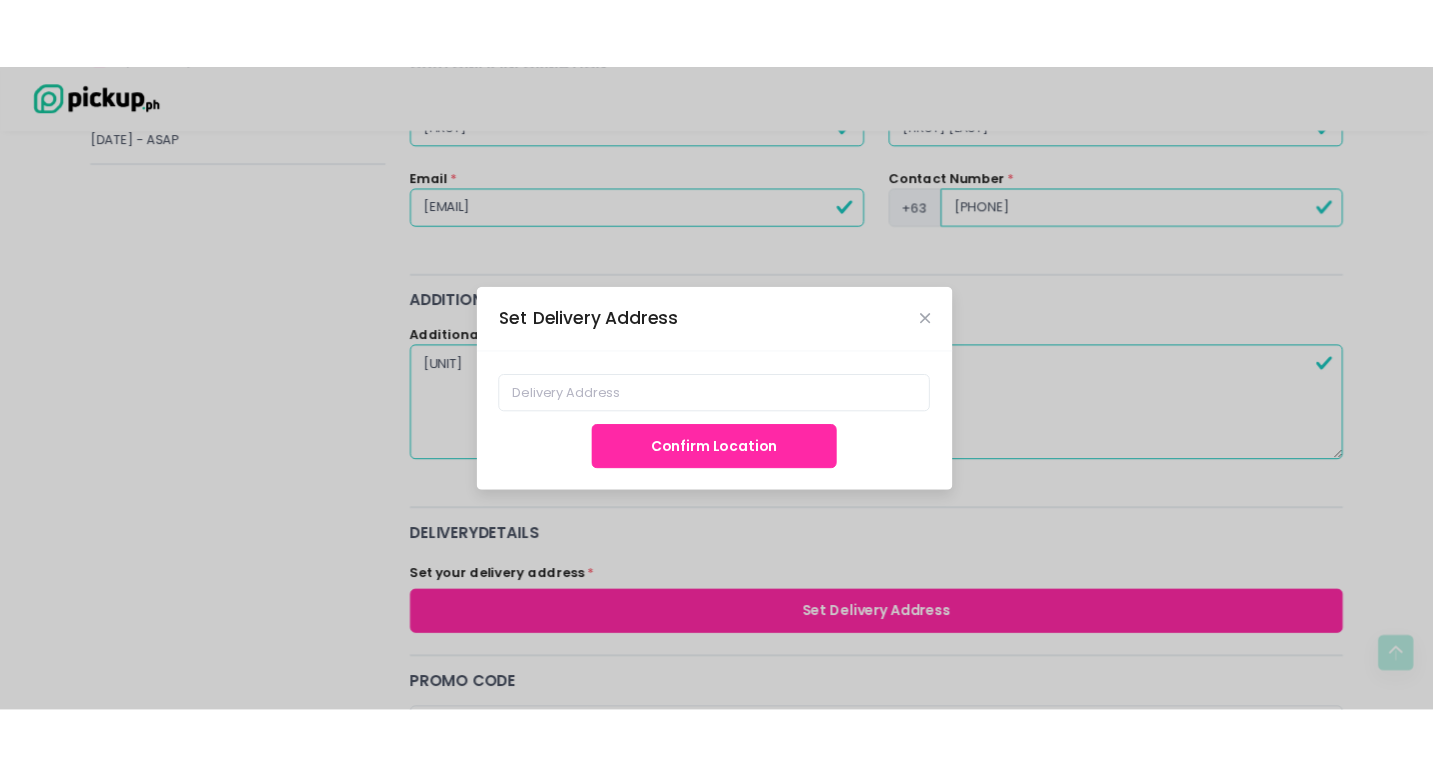 scroll, scrollTop: 372, scrollLeft: 0, axis: vertical 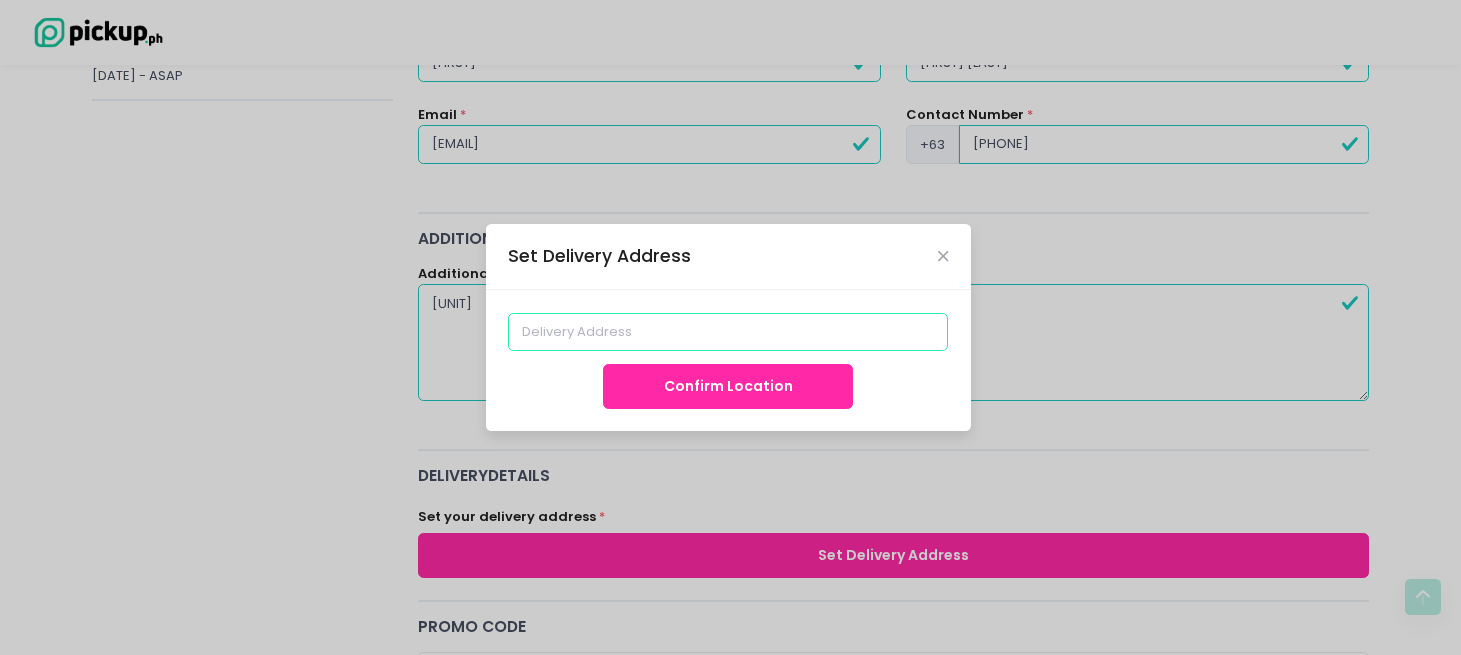click at bounding box center (728, 332) 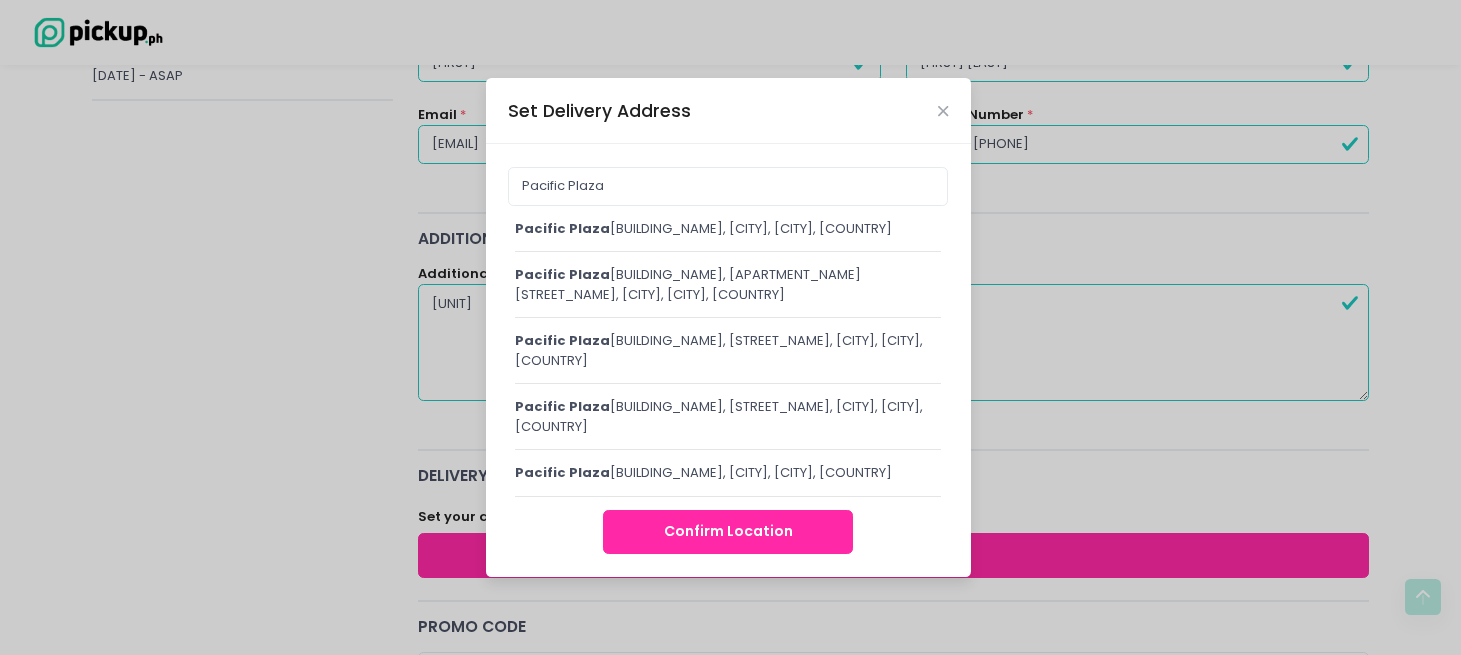 click on "[BUILDING_NAME] [BUILDING_NAME], [APARTMENT_NAME] [STREET_NAME], [CITY], [CITY], [COUNTRY]" at bounding box center [728, 284] 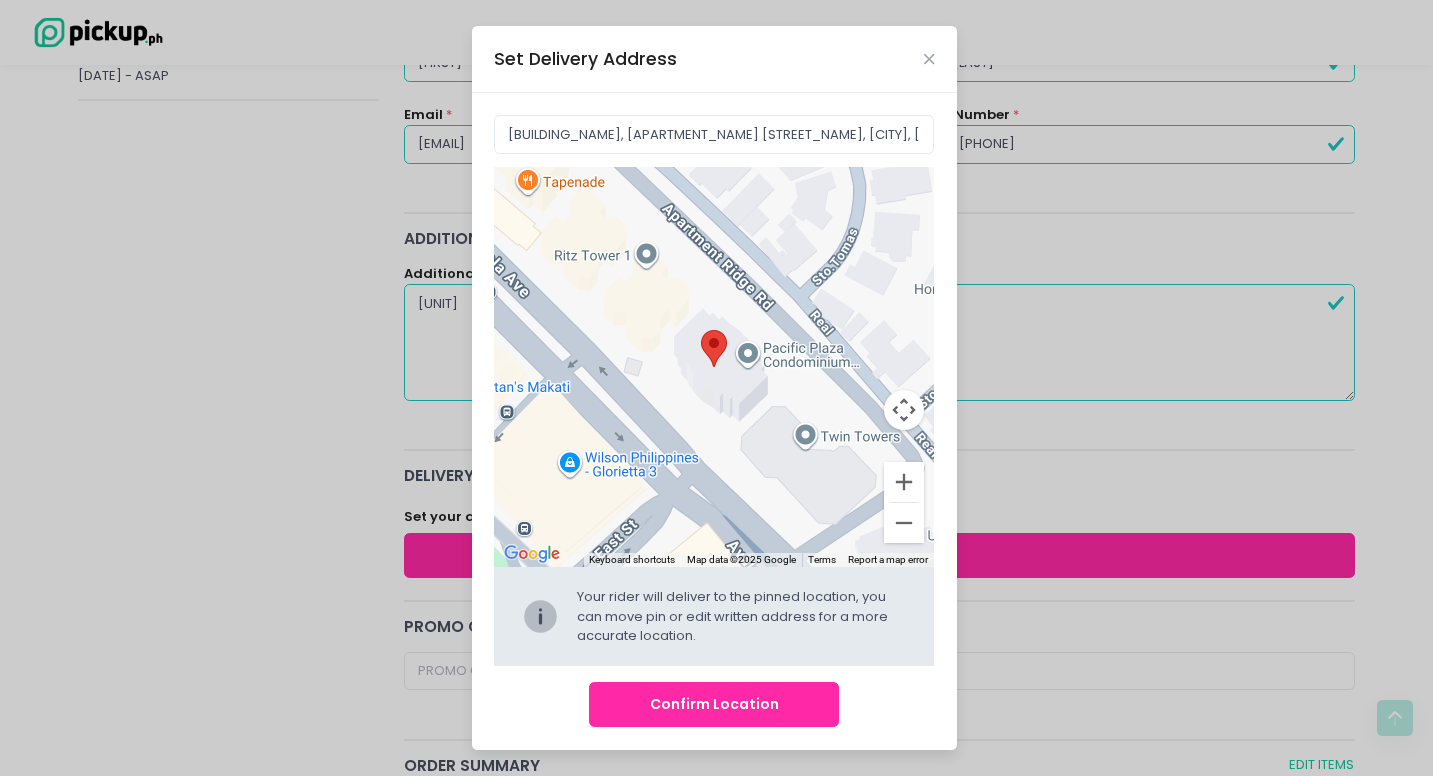 click on "Confirm Location" at bounding box center (714, 704) 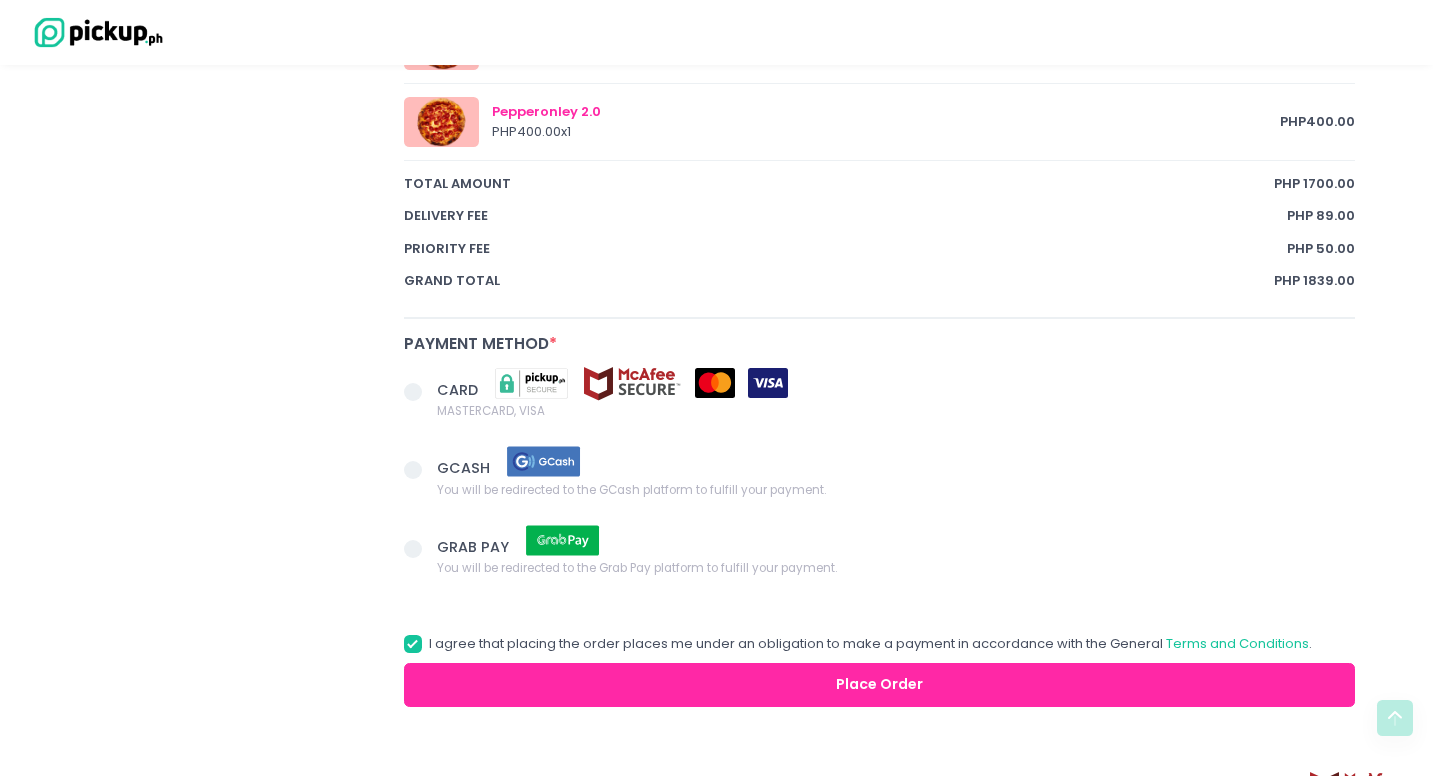 scroll, scrollTop: 1316, scrollLeft: 0, axis: vertical 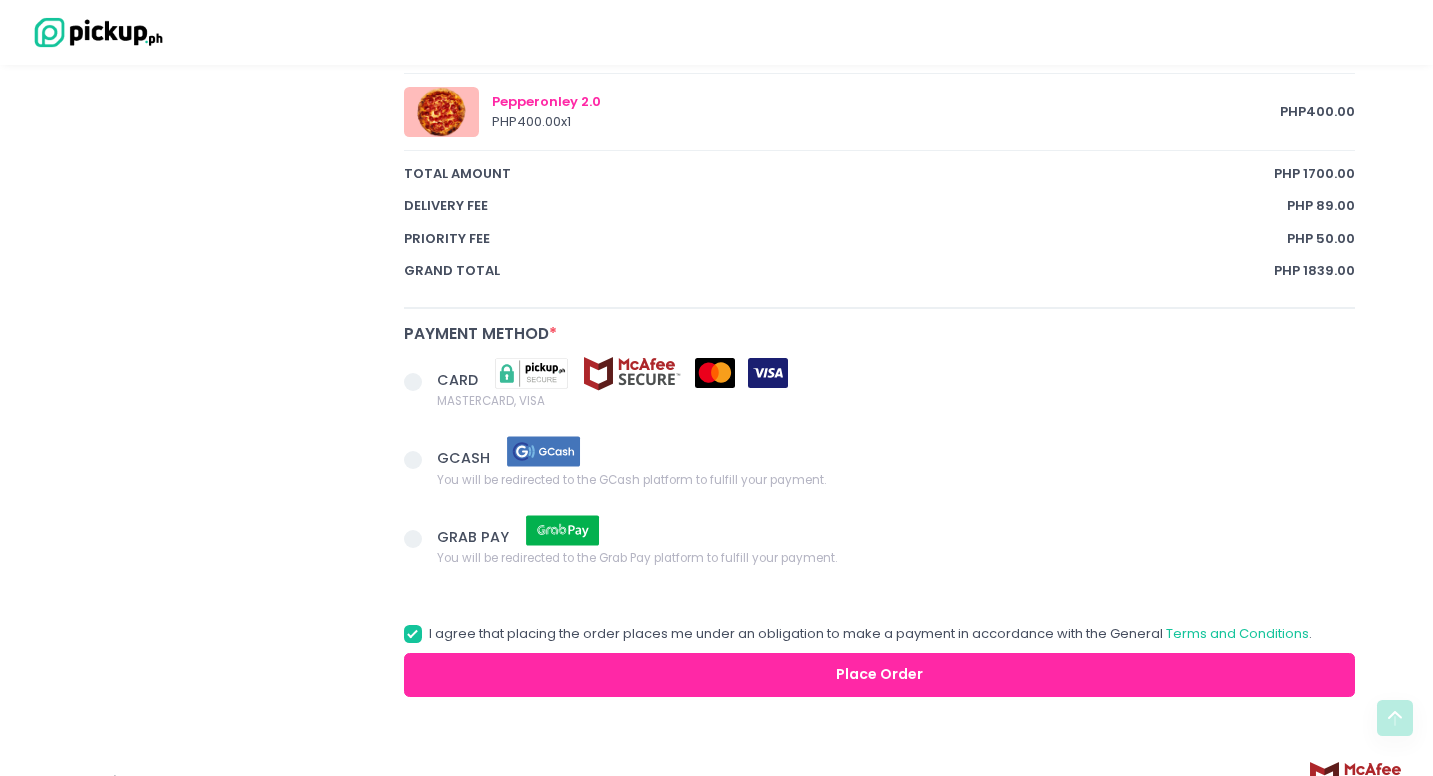 click at bounding box center (413, 382) 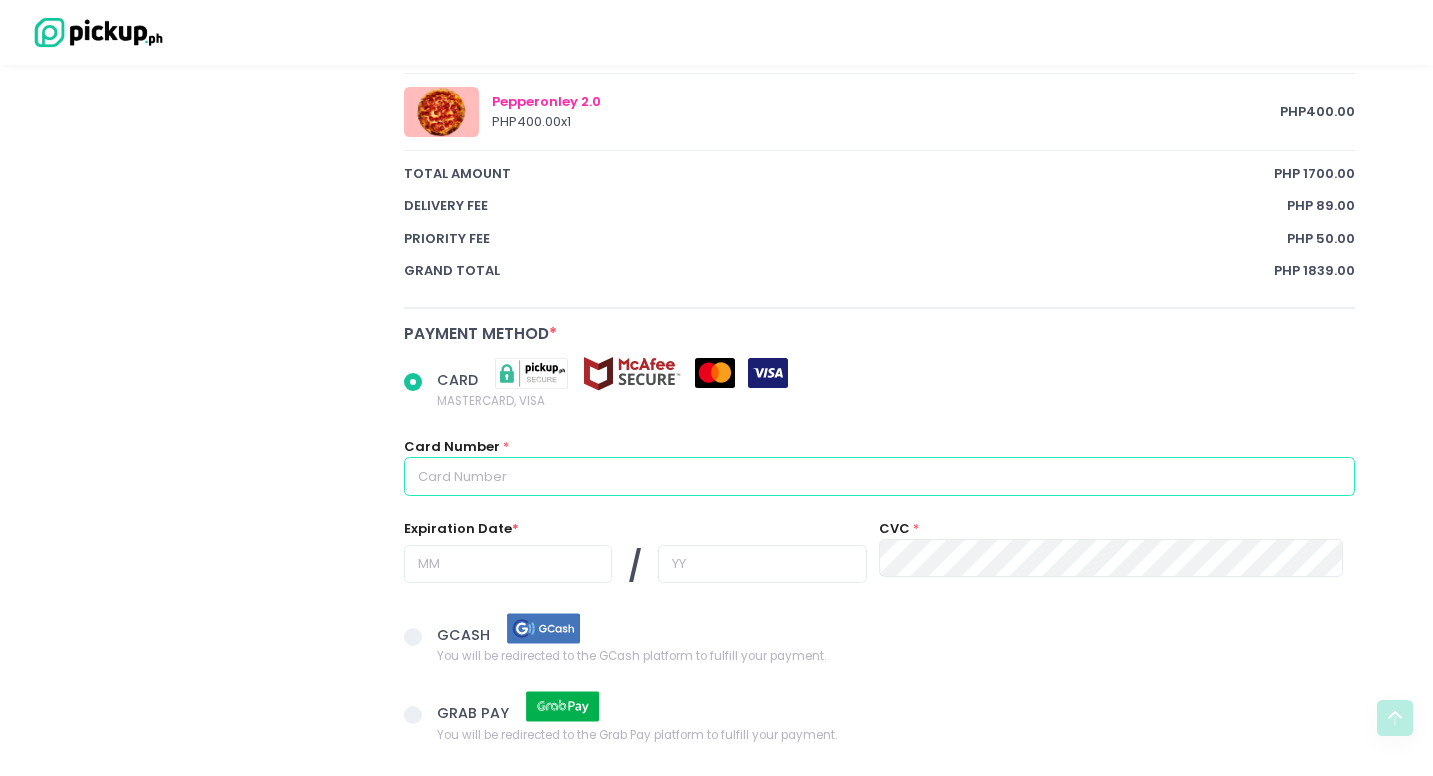 click at bounding box center [880, 476] 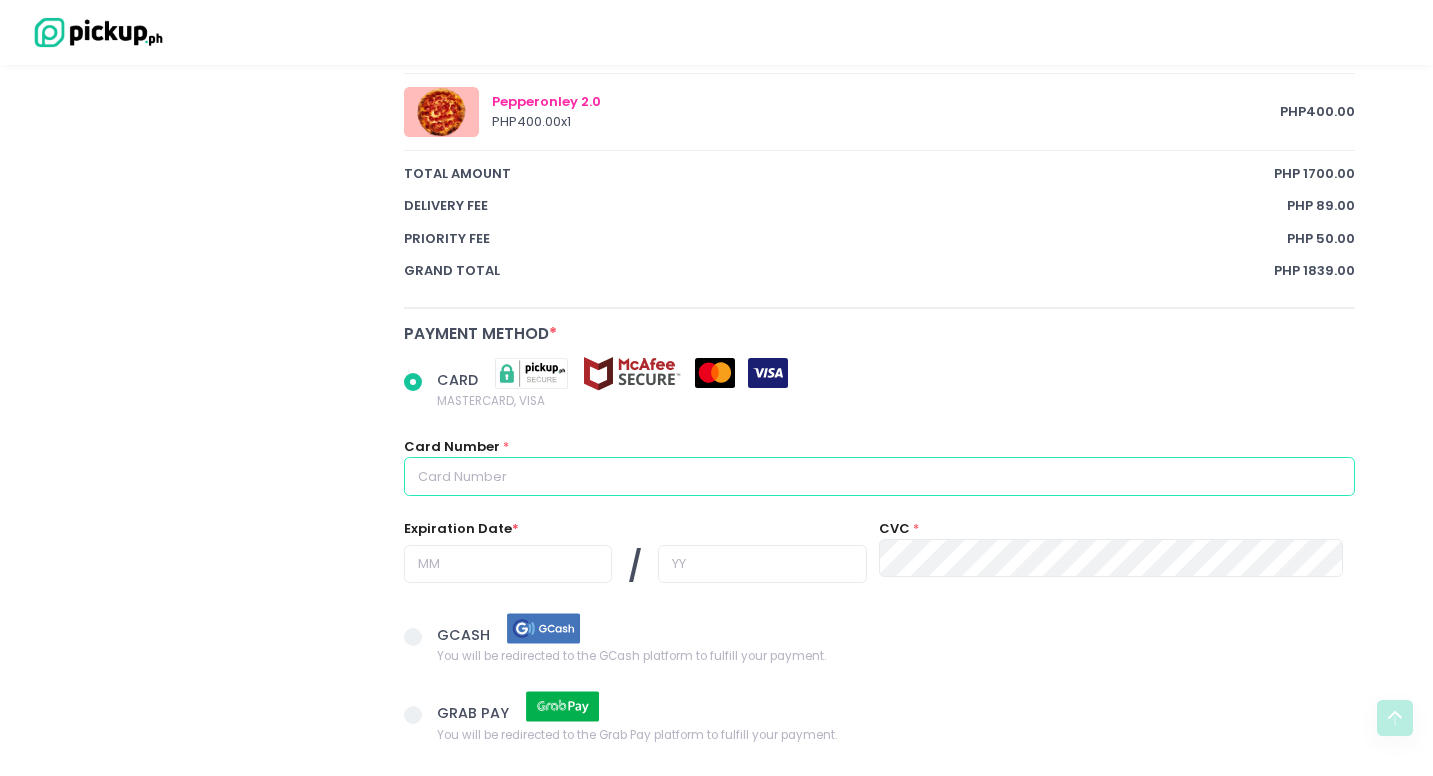 radio on "true" 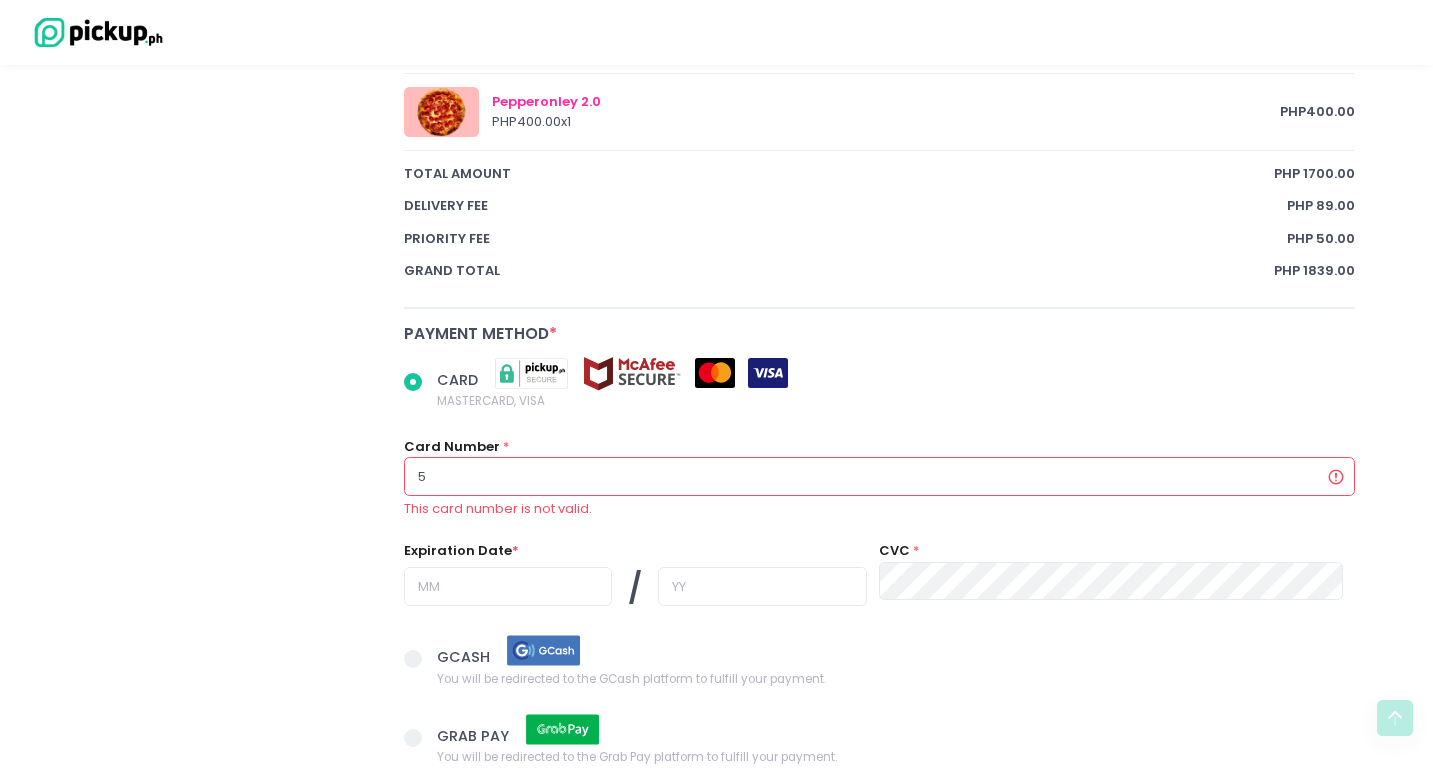 radio on "true" 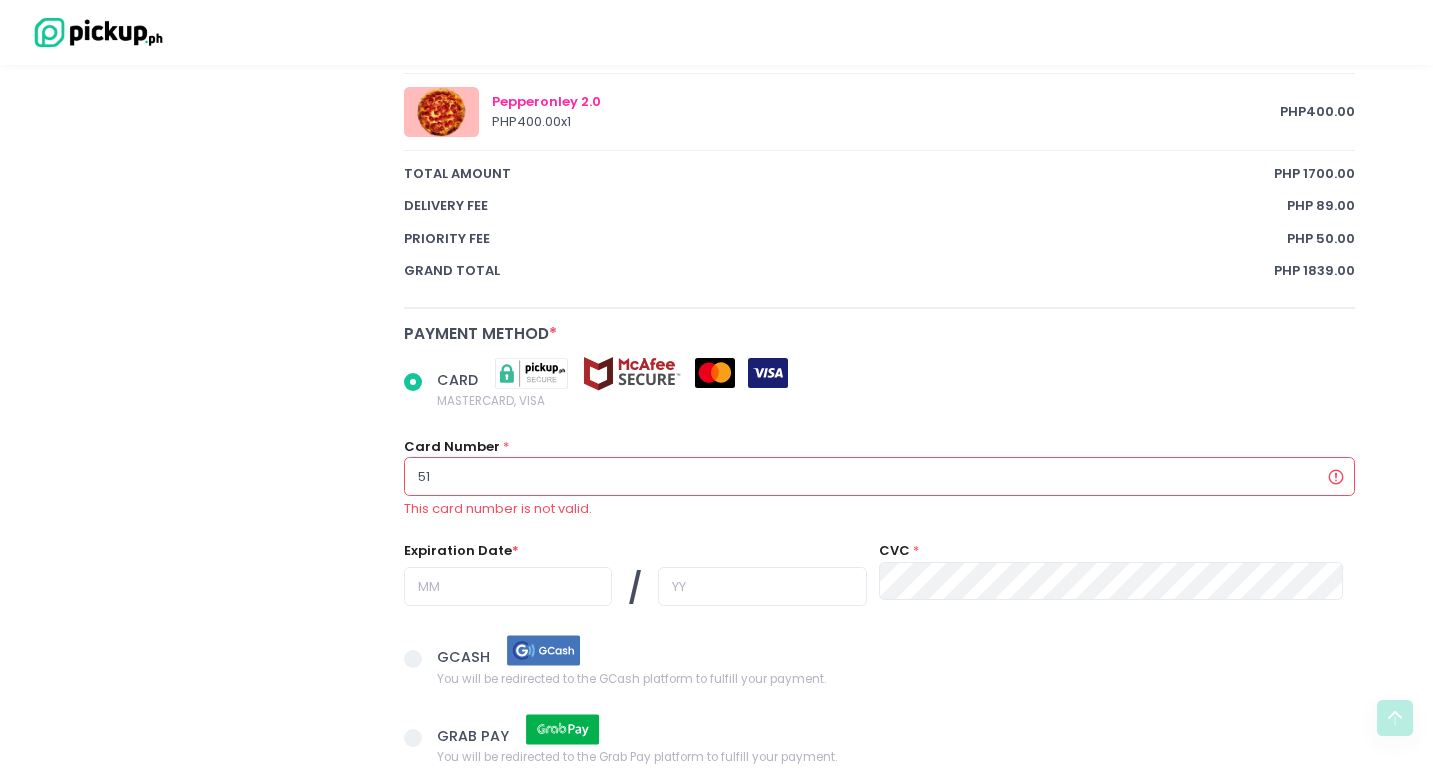 radio on "true" 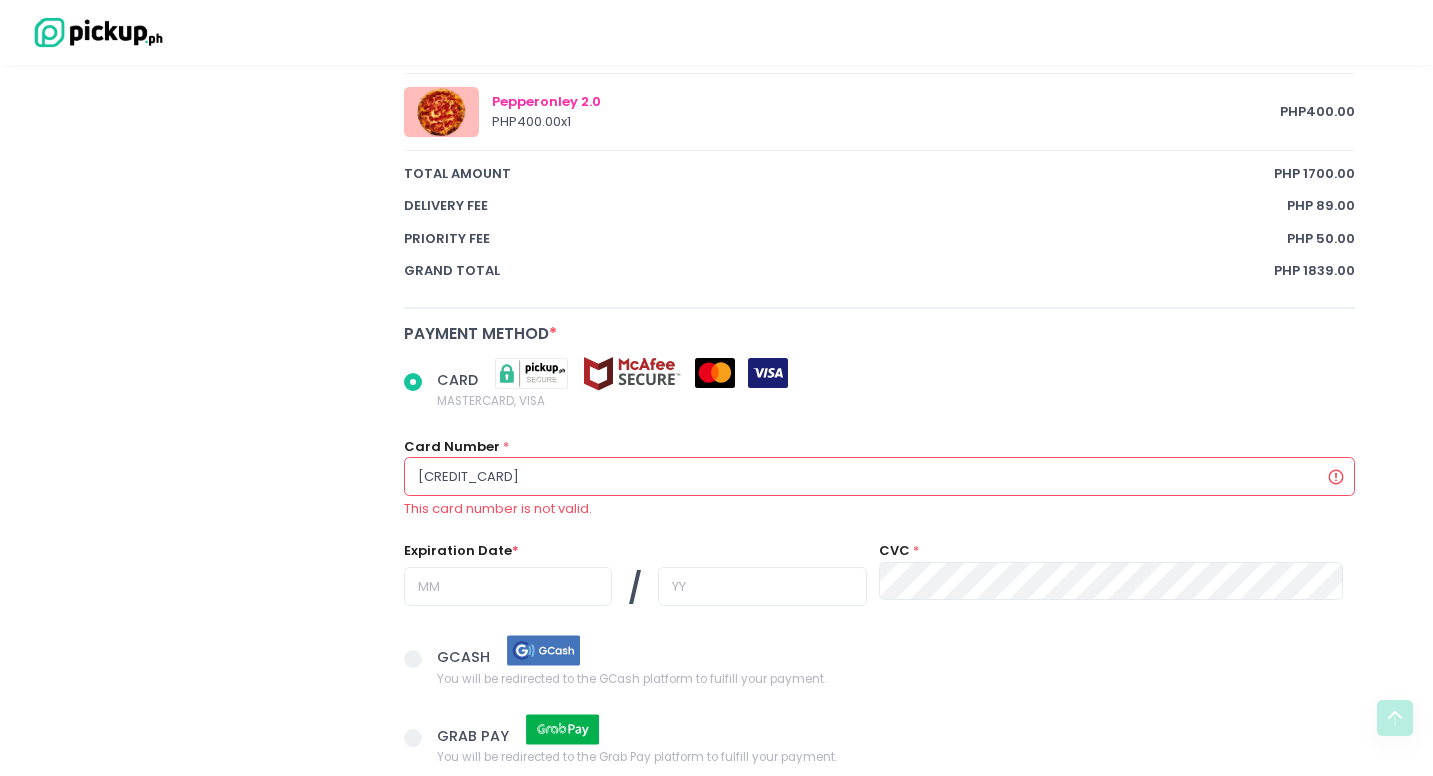 radio on "true" 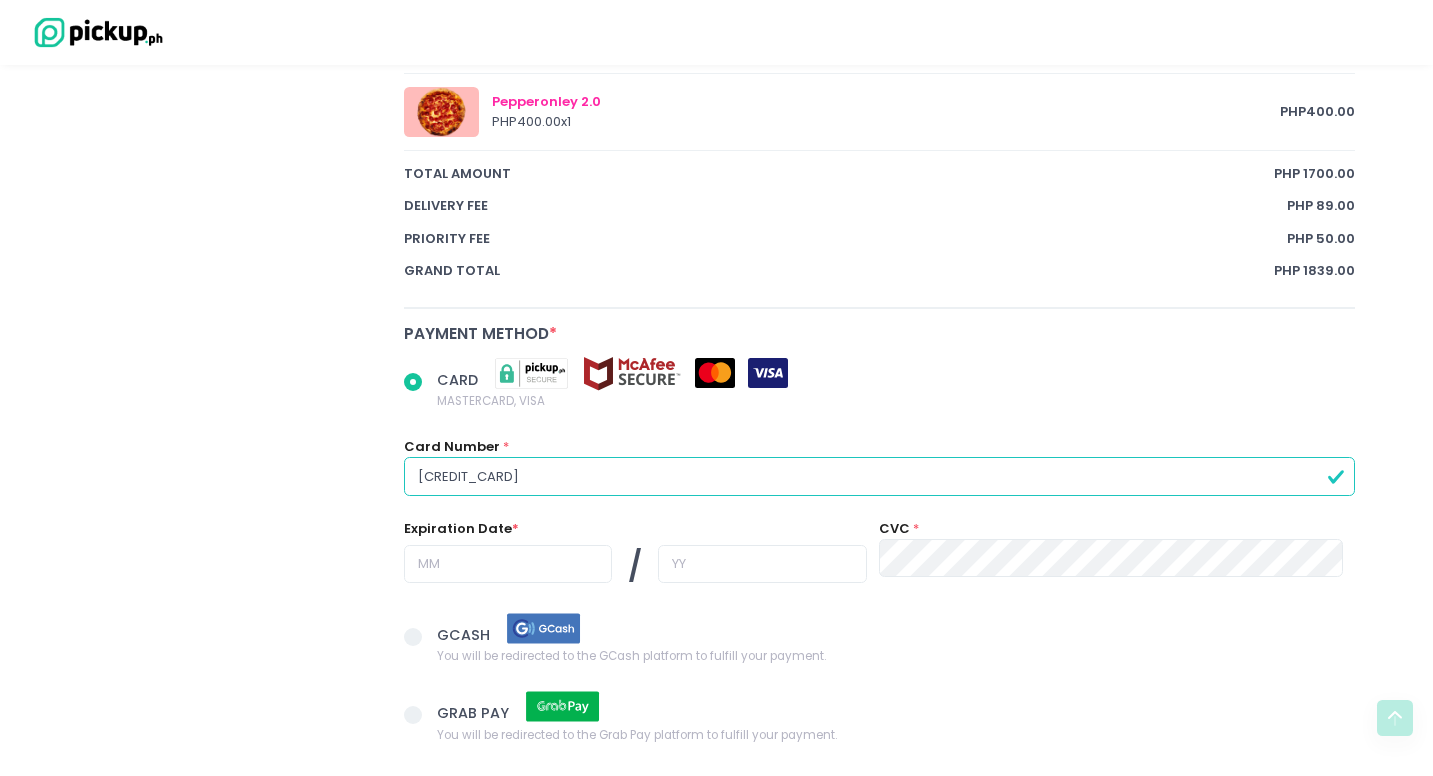 type on "[CREDIT_CARD]" 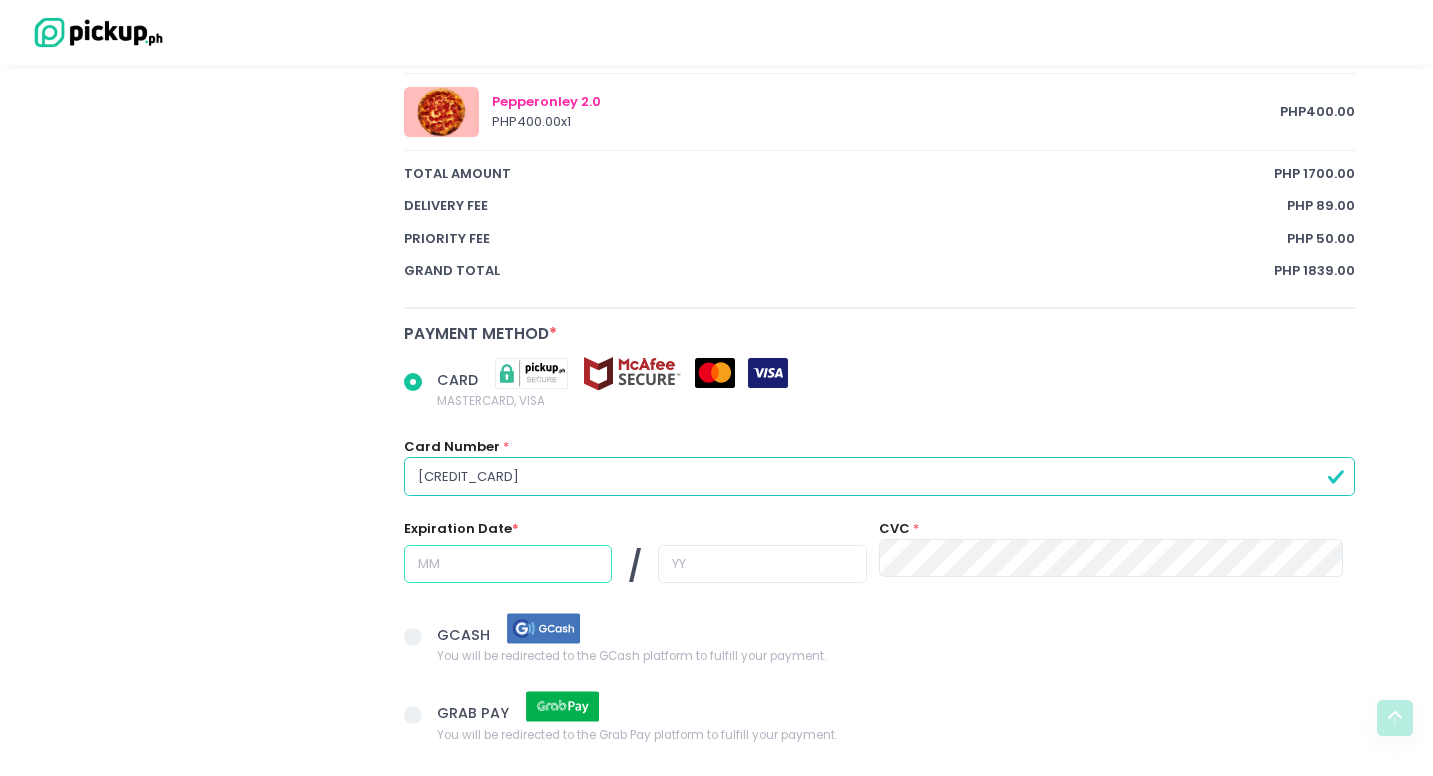 click at bounding box center [508, 564] 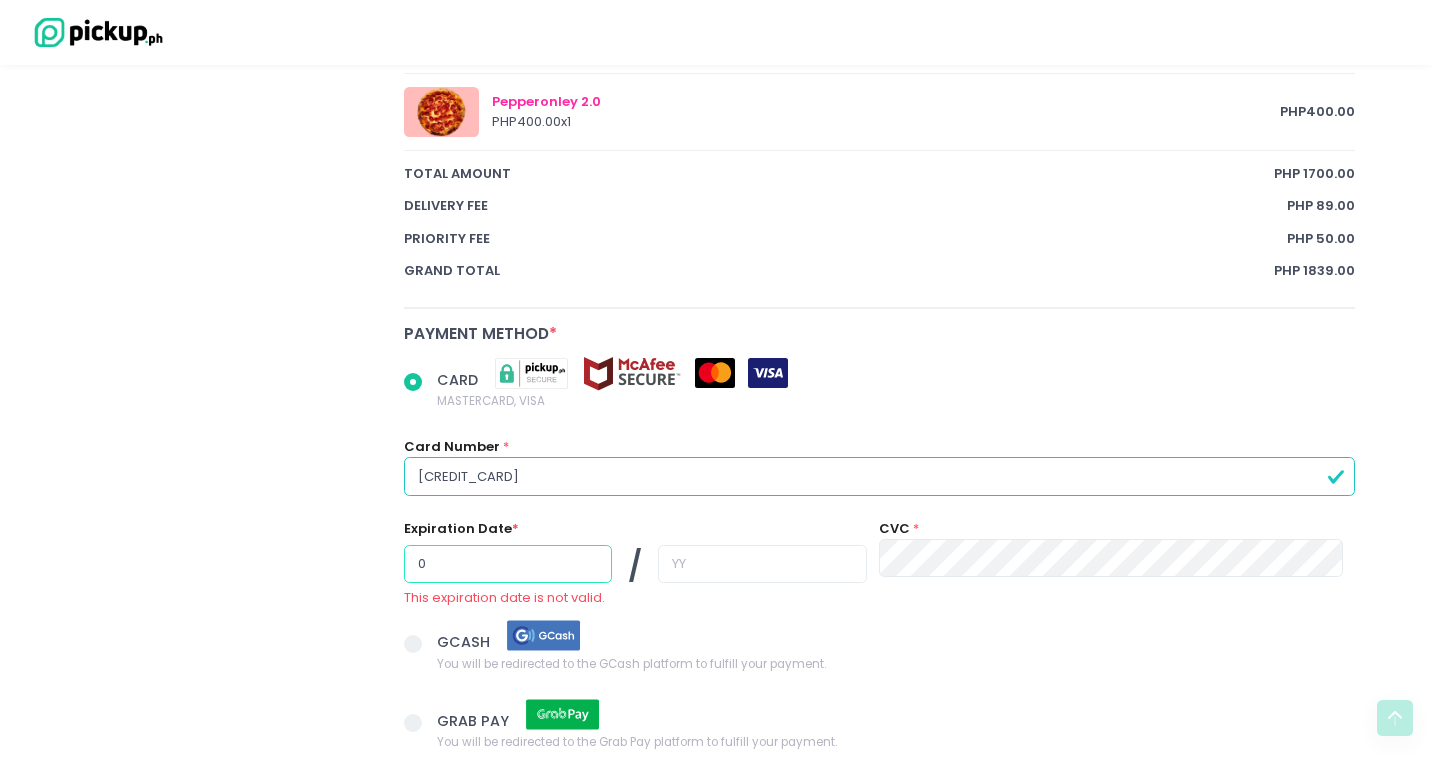 radio on "true" 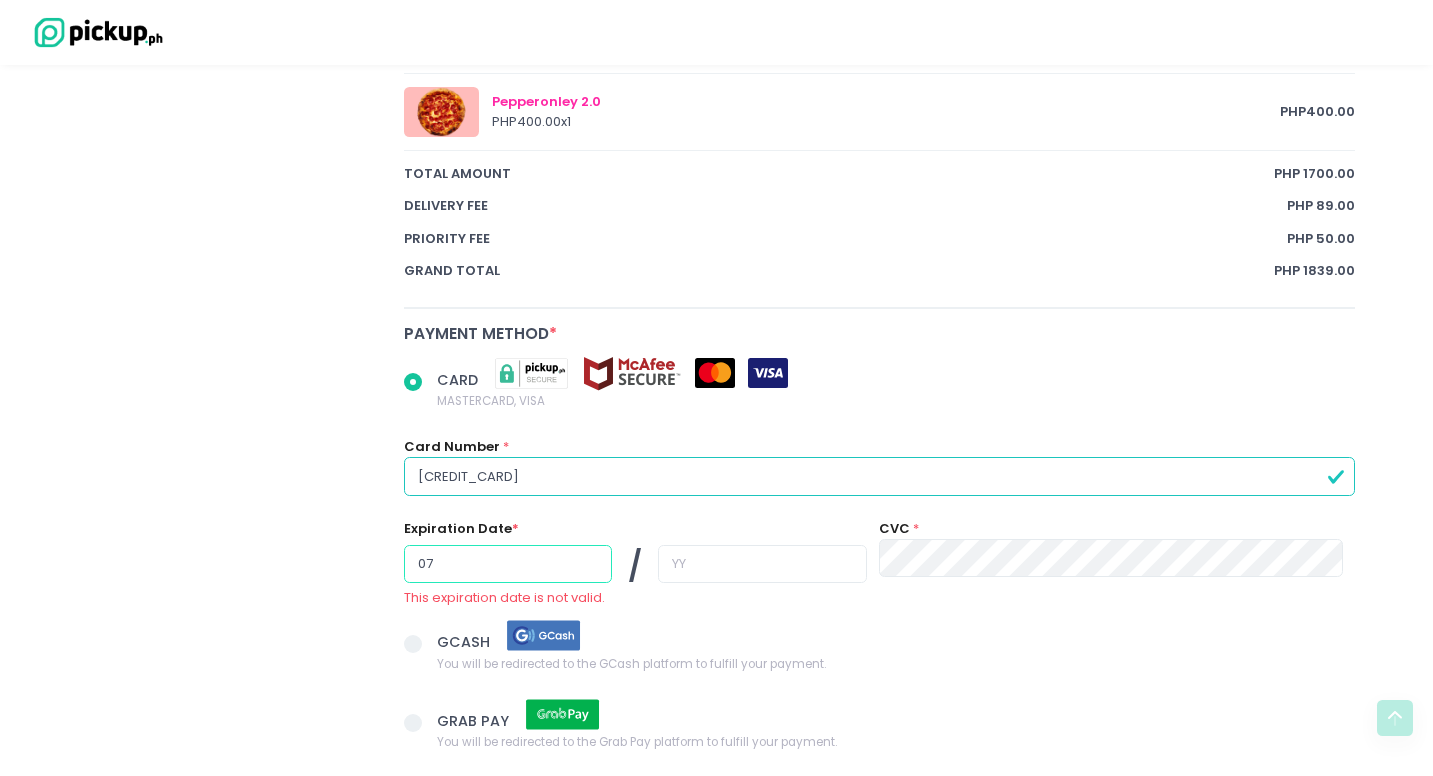 type on "07" 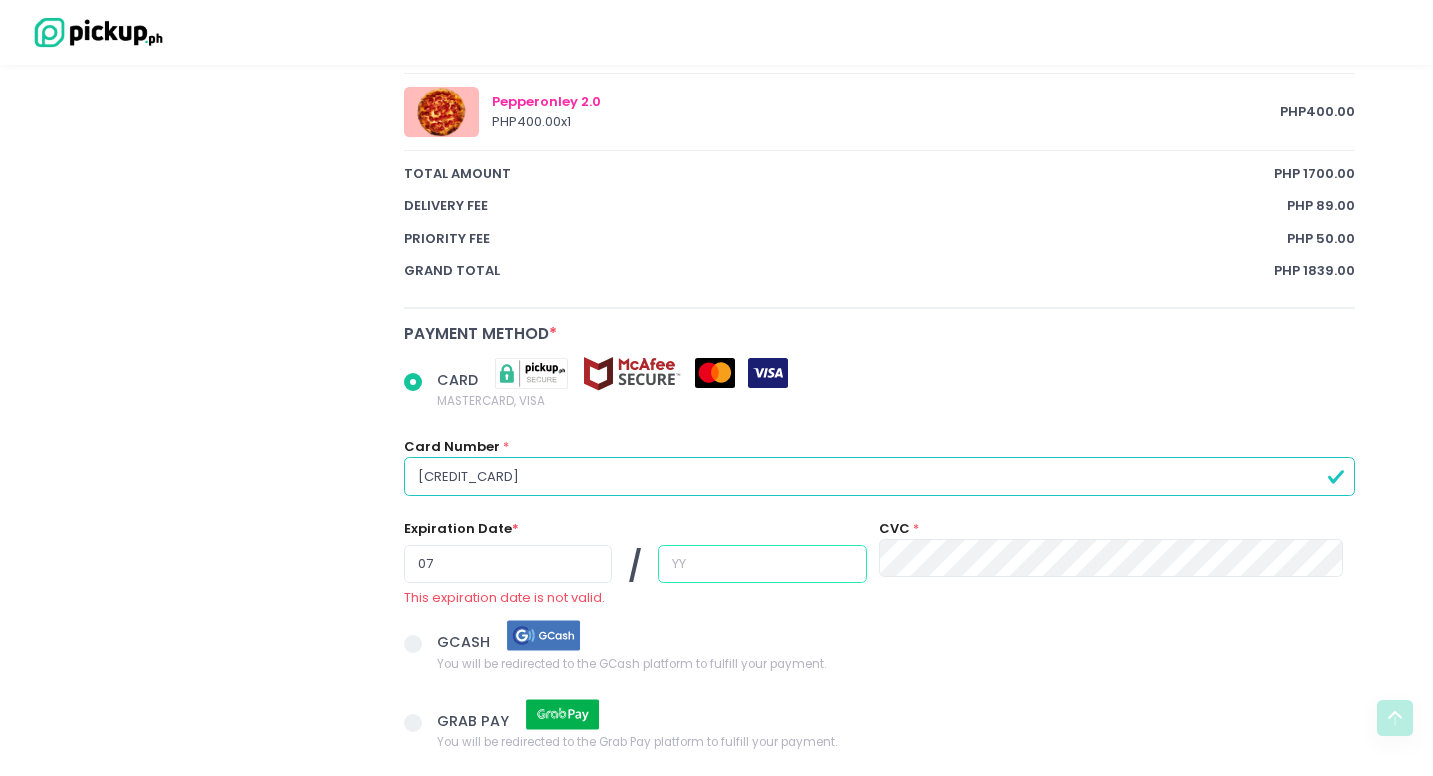 click at bounding box center (762, 564) 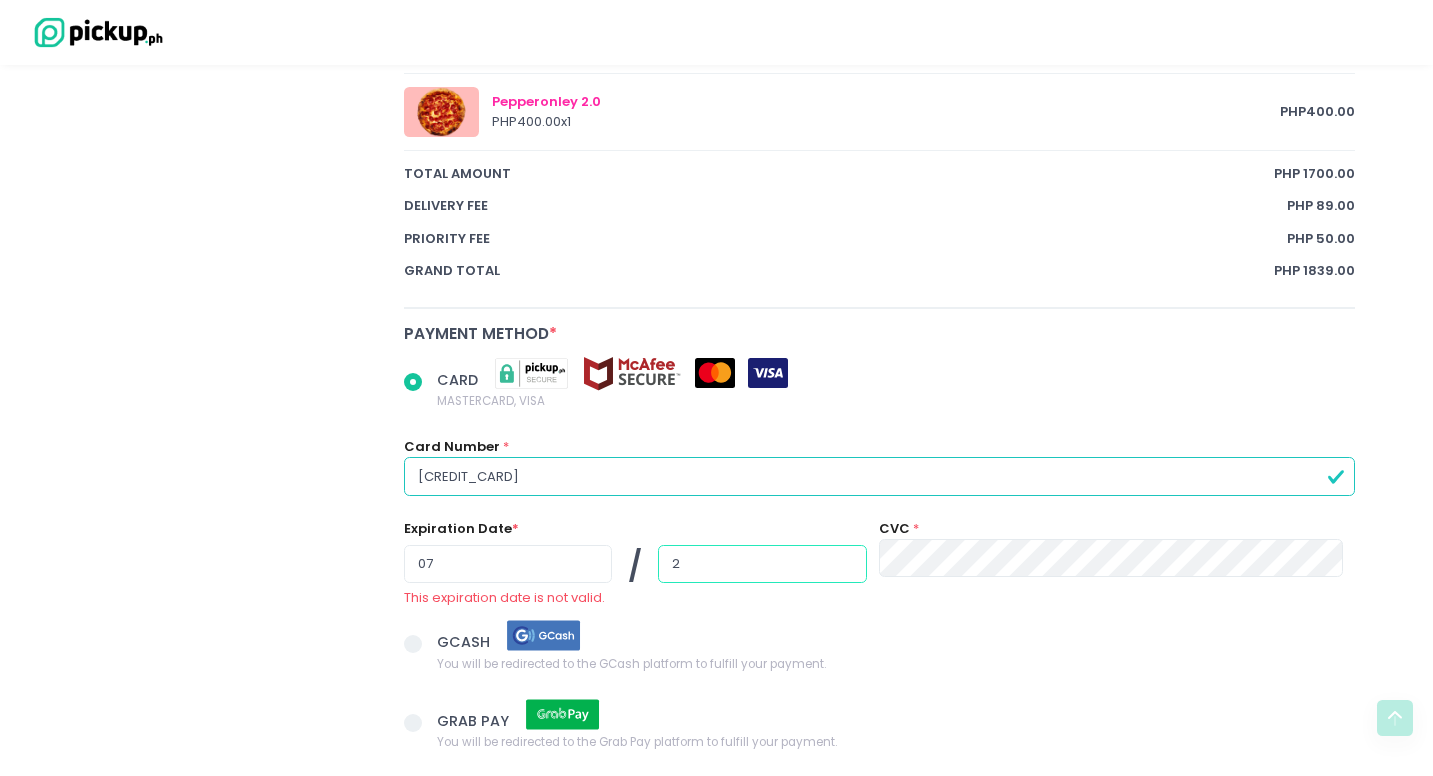 radio on "true" 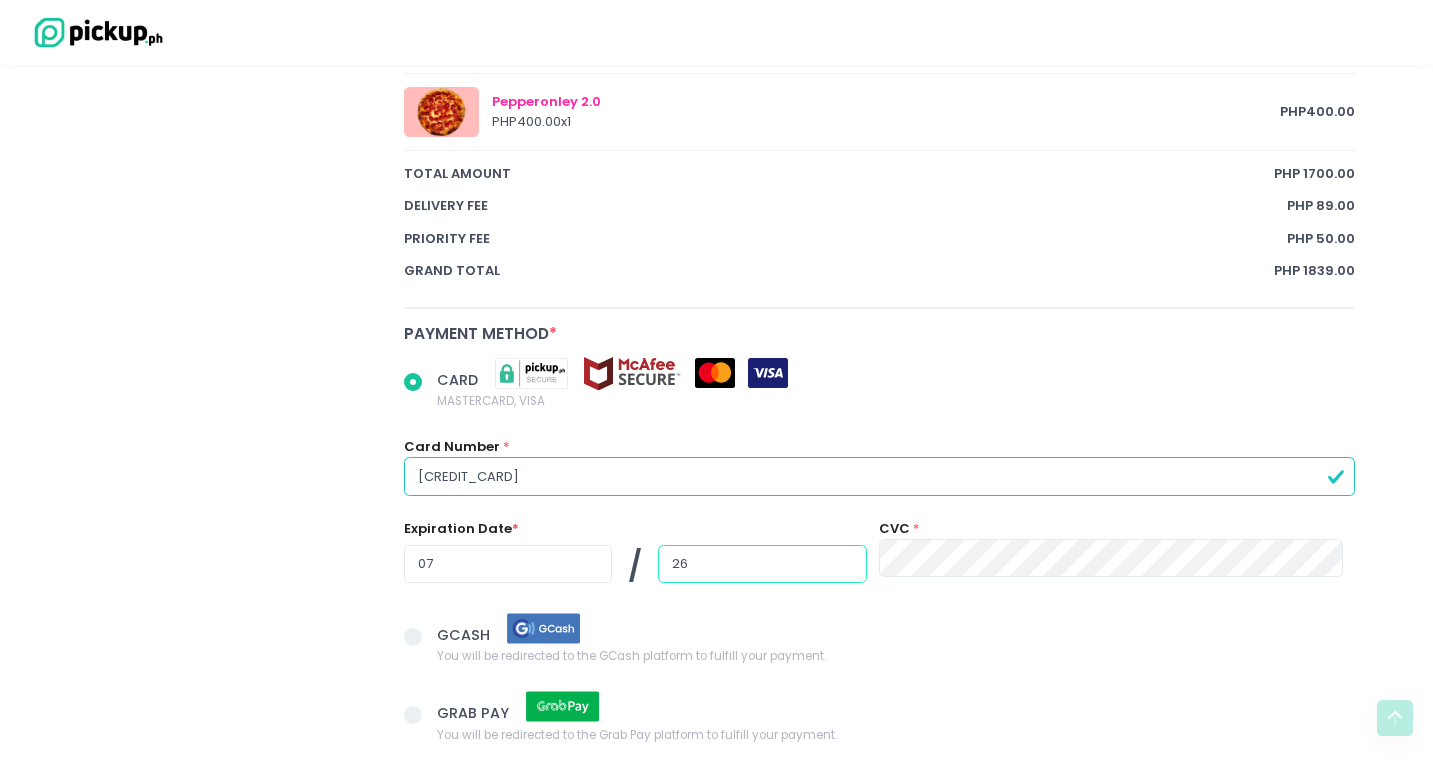 type on "26" 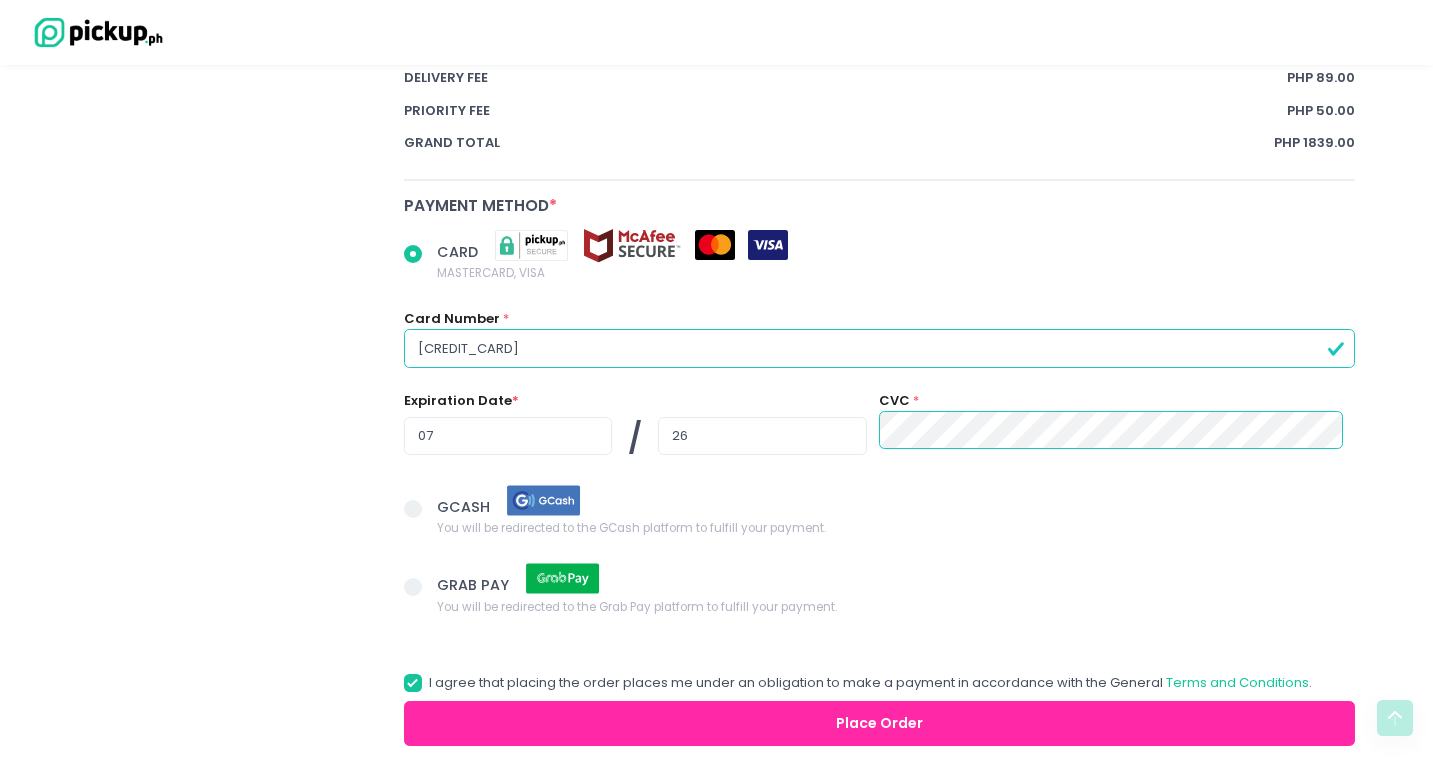 scroll, scrollTop: 1454, scrollLeft: 0, axis: vertical 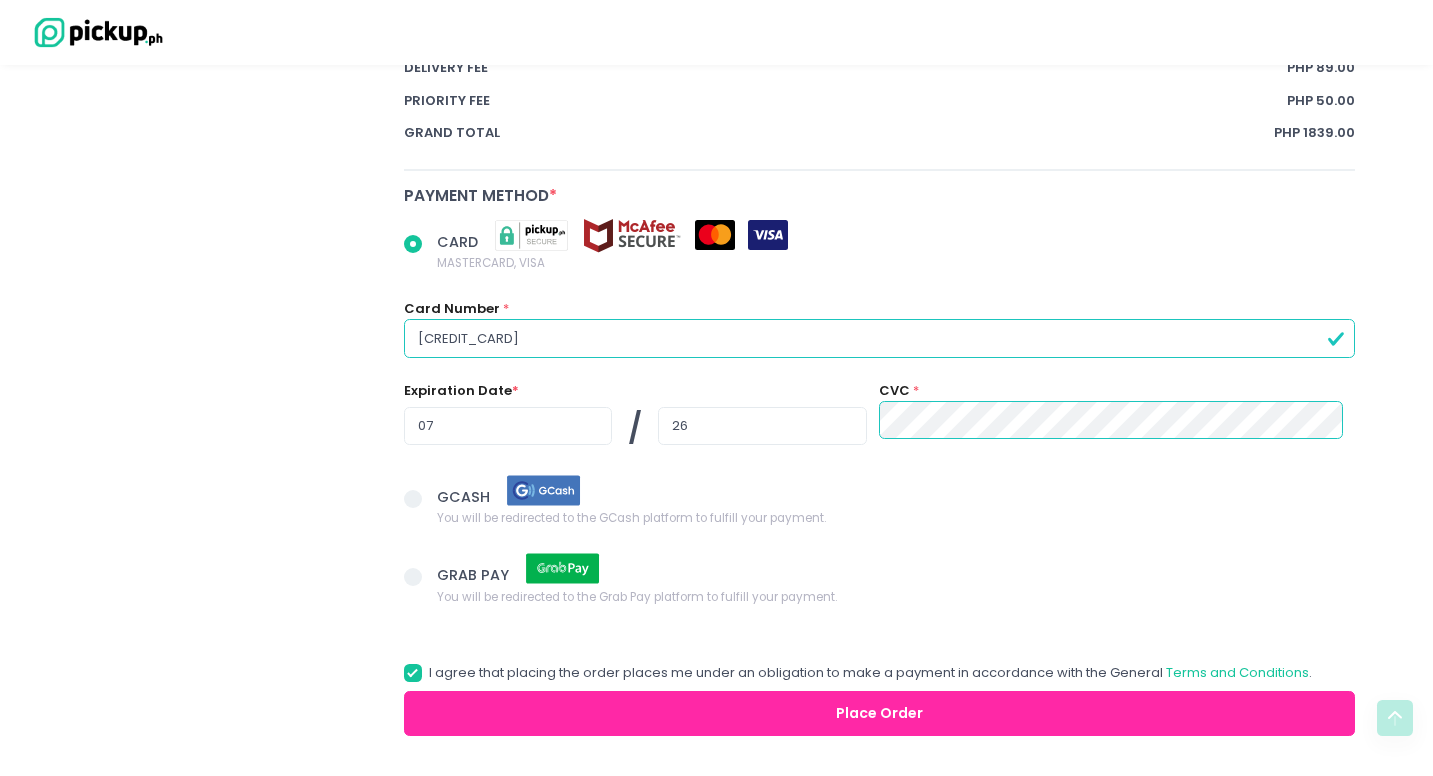click on "Place Order" at bounding box center [880, 713] 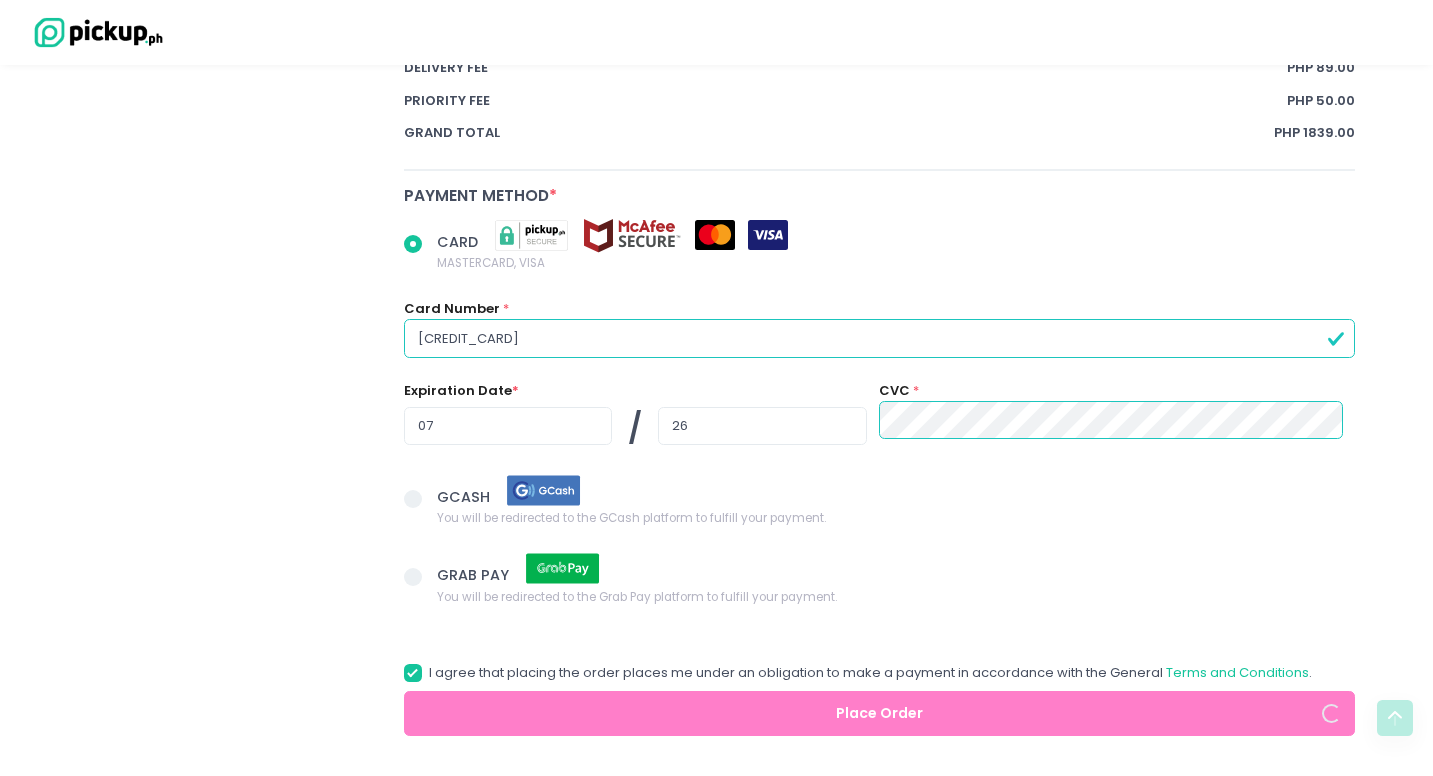 radio on "true" 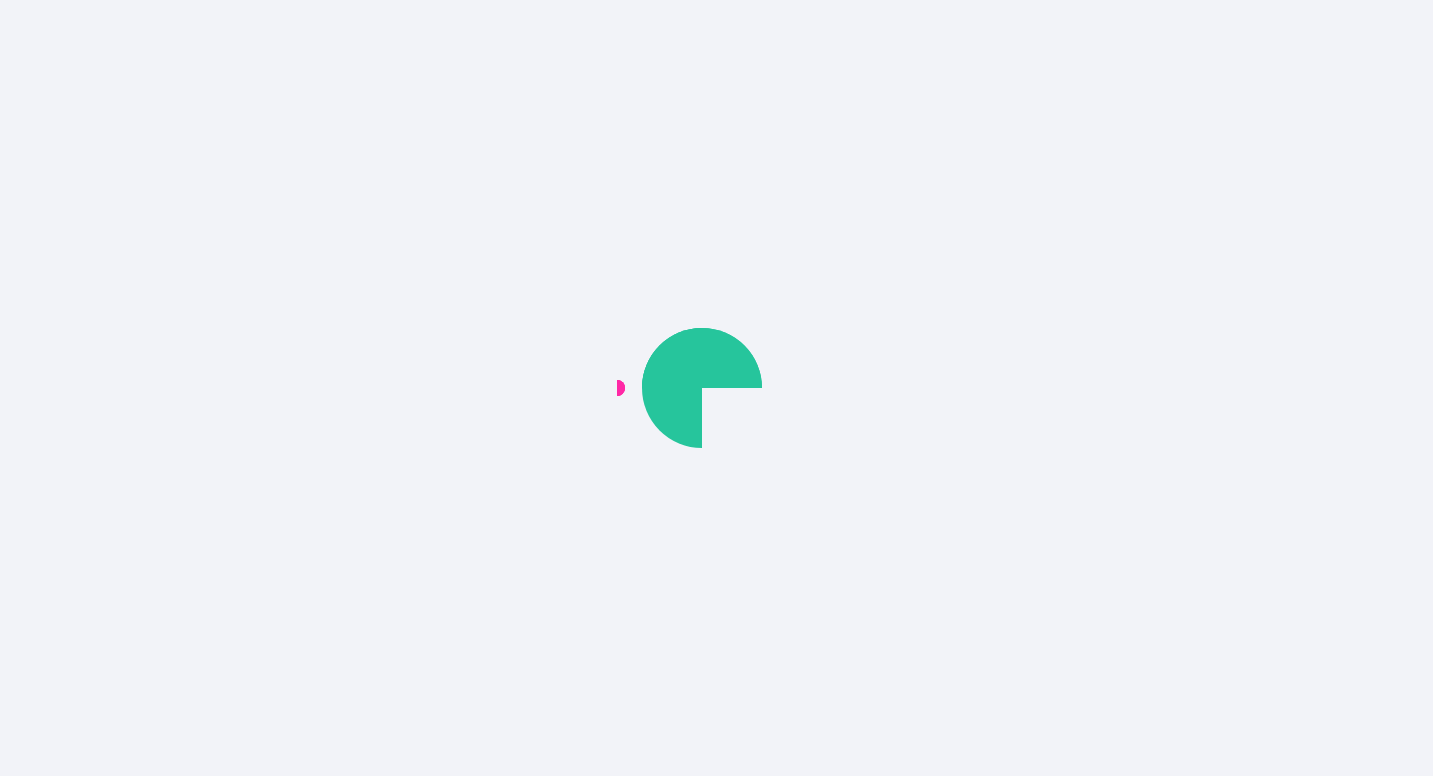 scroll, scrollTop: 0, scrollLeft: 0, axis: both 